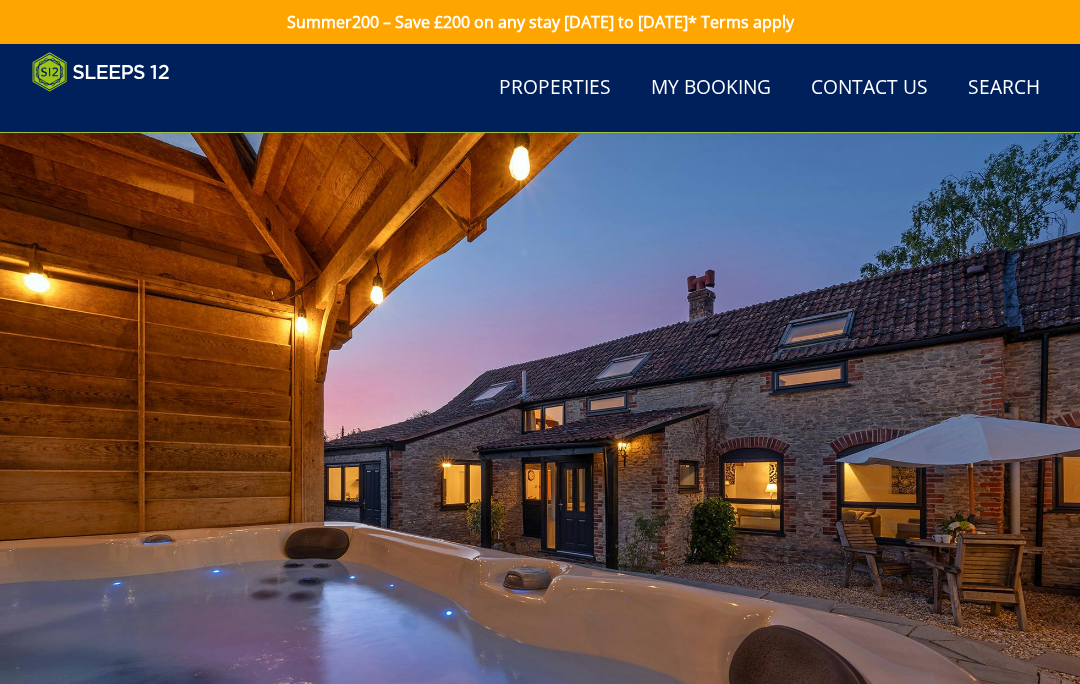 scroll, scrollTop: 756, scrollLeft: 0, axis: vertical 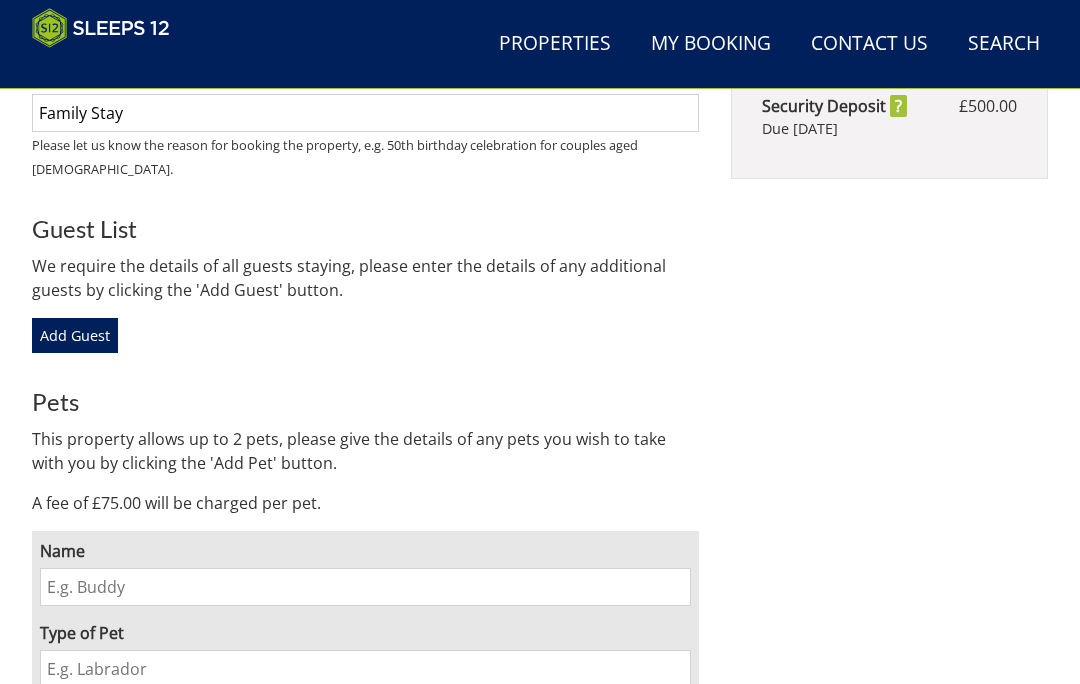 click on "Name" at bounding box center [365, 587] 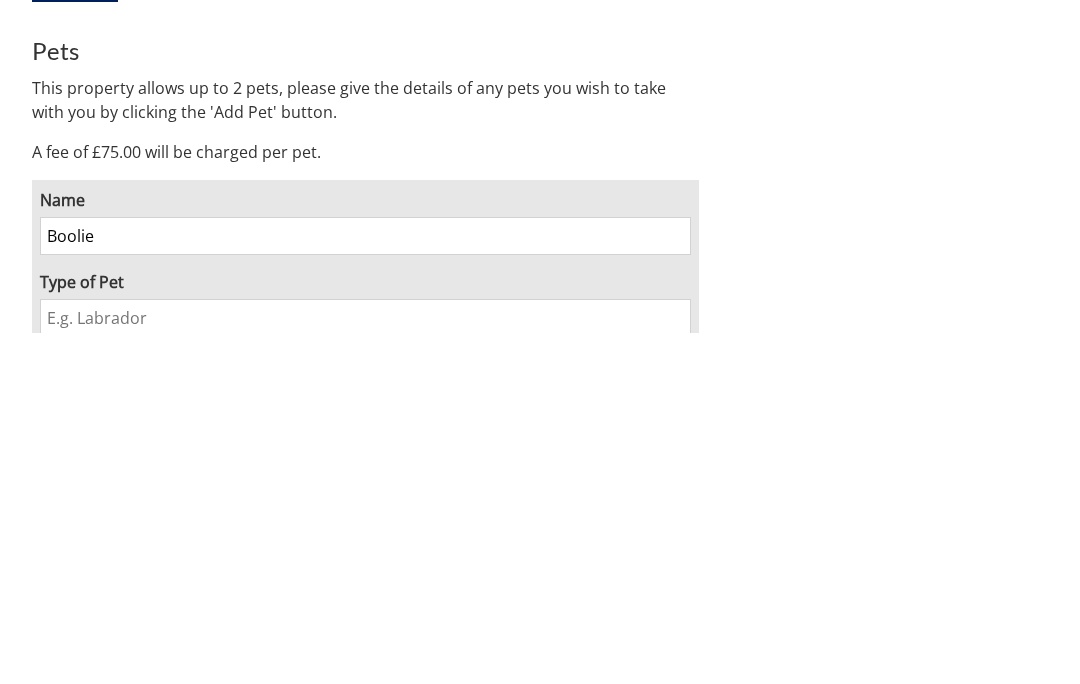 type on "Boolie" 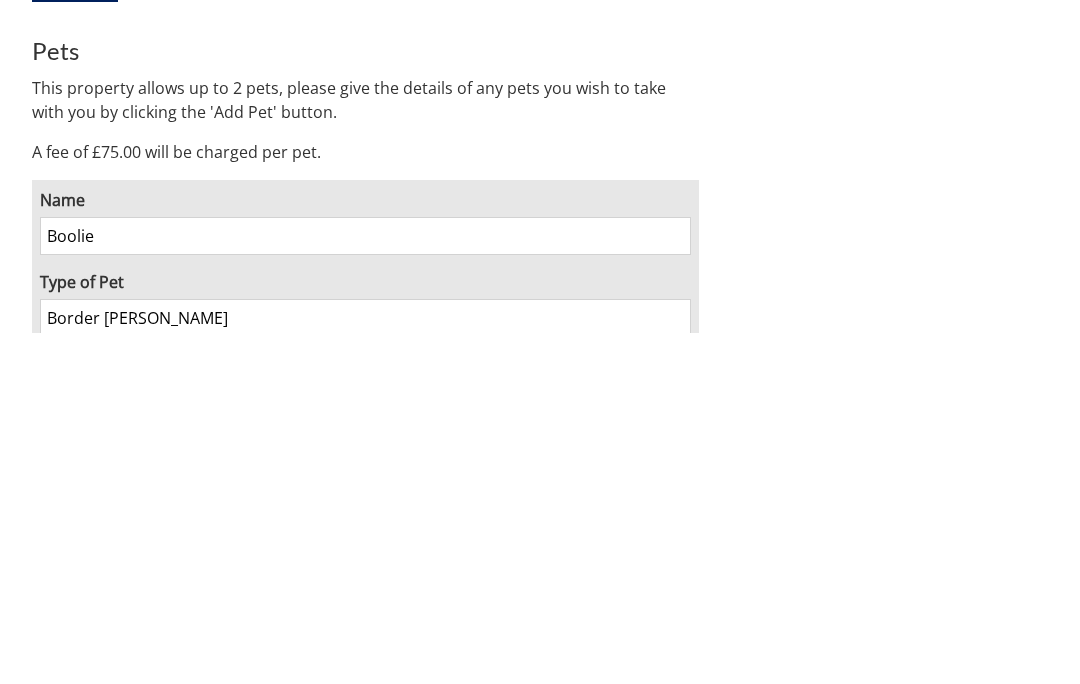 type on "Border terrier" 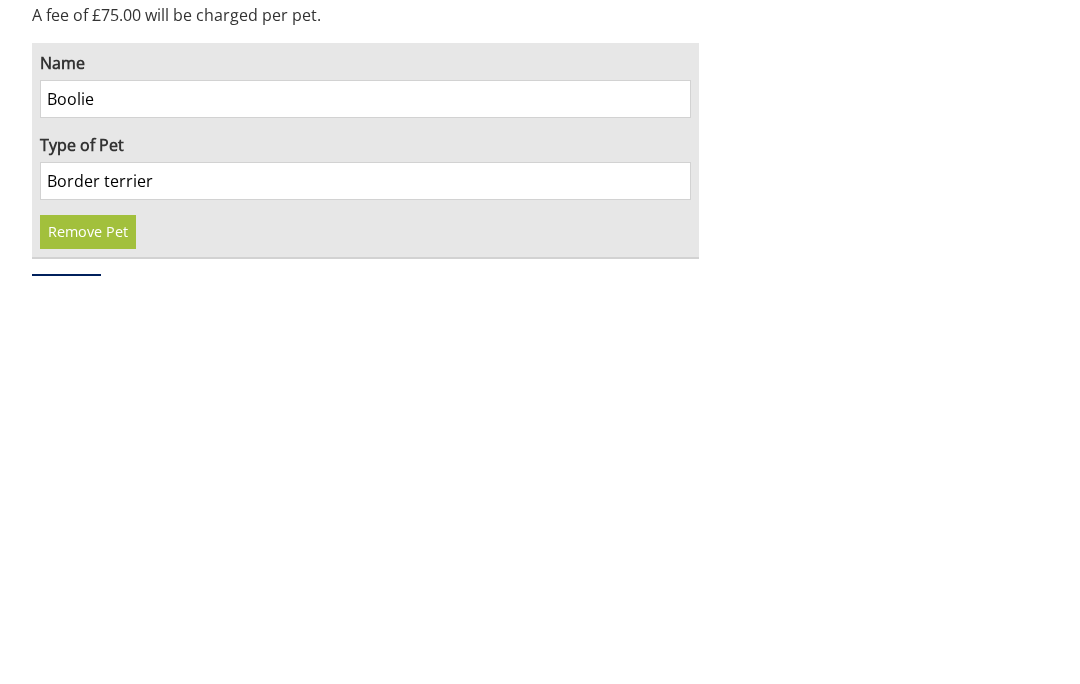 scroll, scrollTop: 1353, scrollLeft: 0, axis: vertical 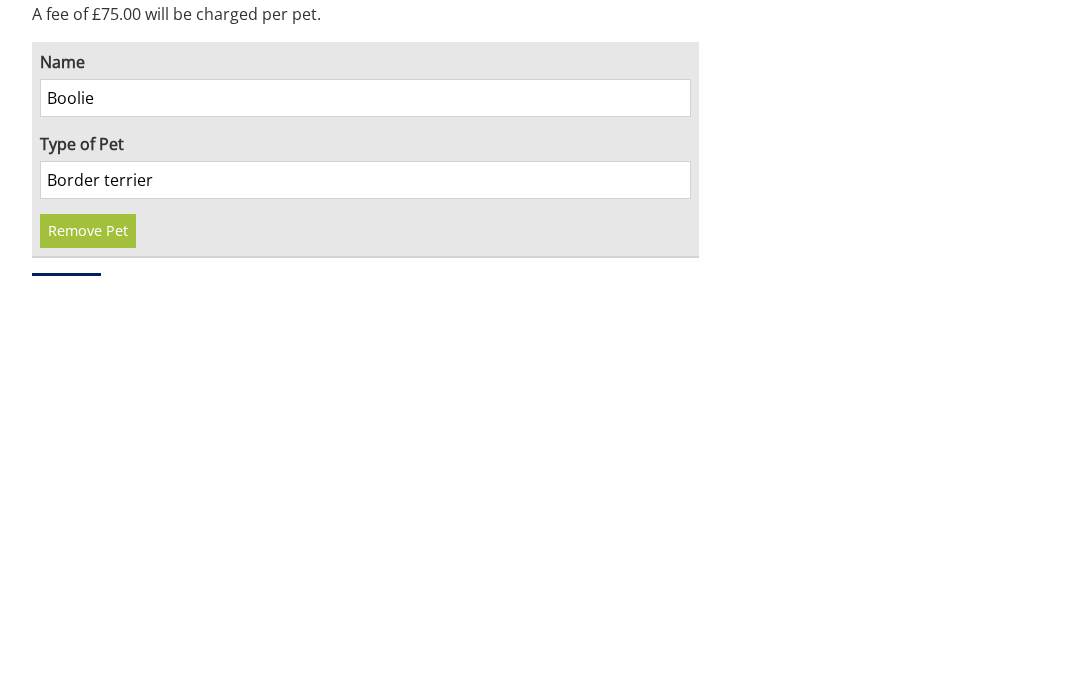 click on "Continue to Your Details" at bounding box center [365, 750] 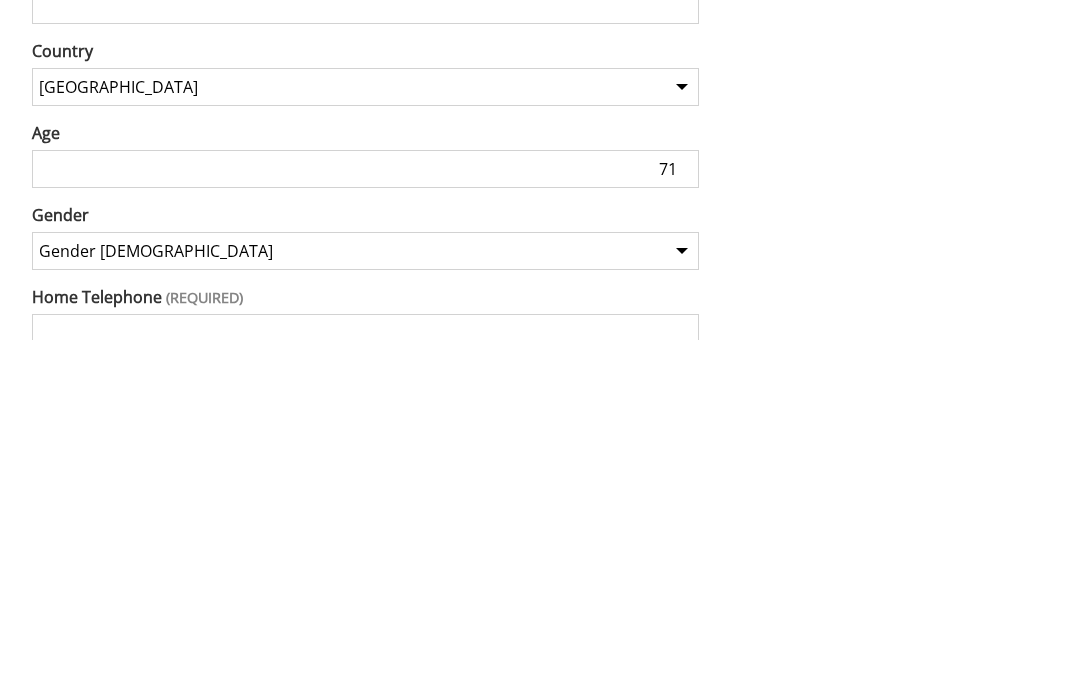 scroll, scrollTop: 820, scrollLeft: 0, axis: vertical 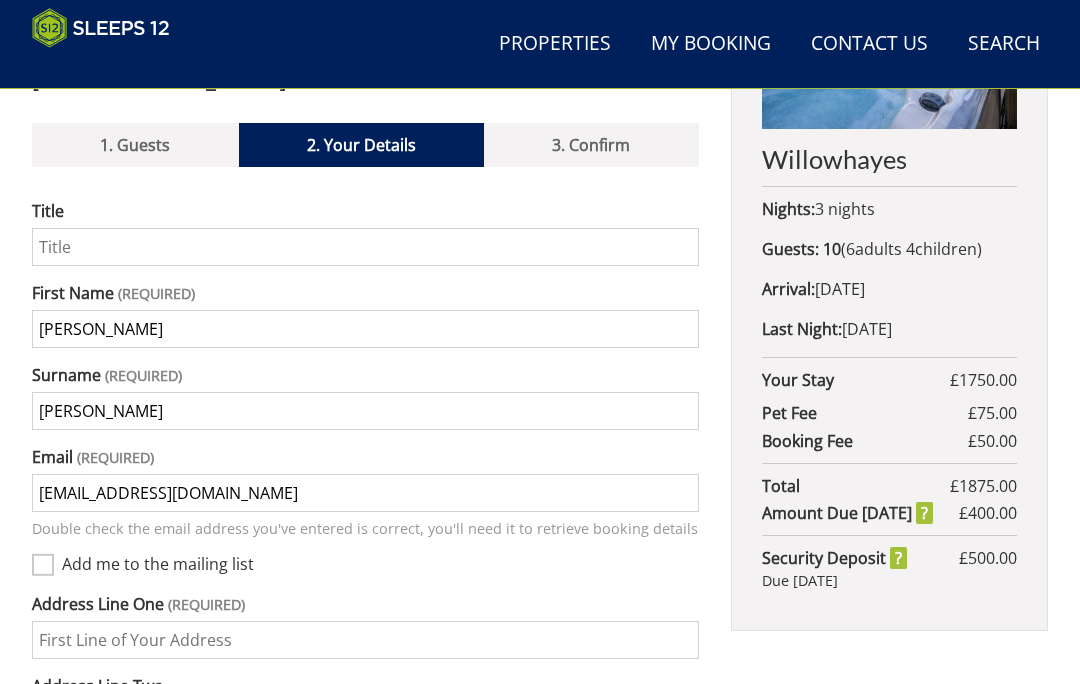 click on "Title" at bounding box center (365, 247) 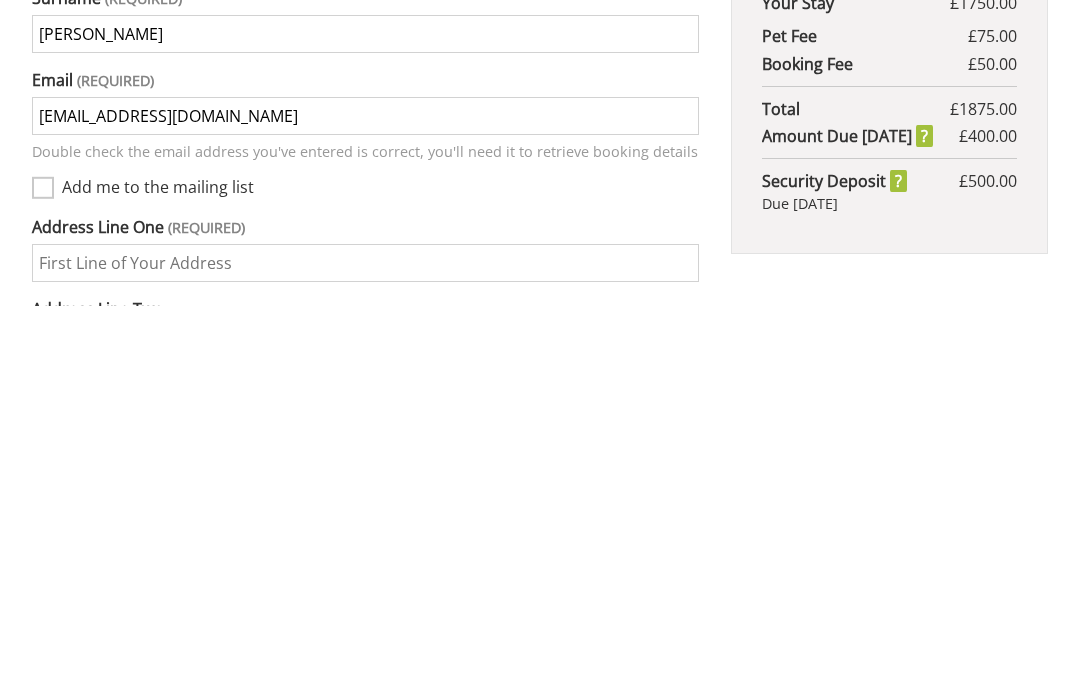type on "Mrs" 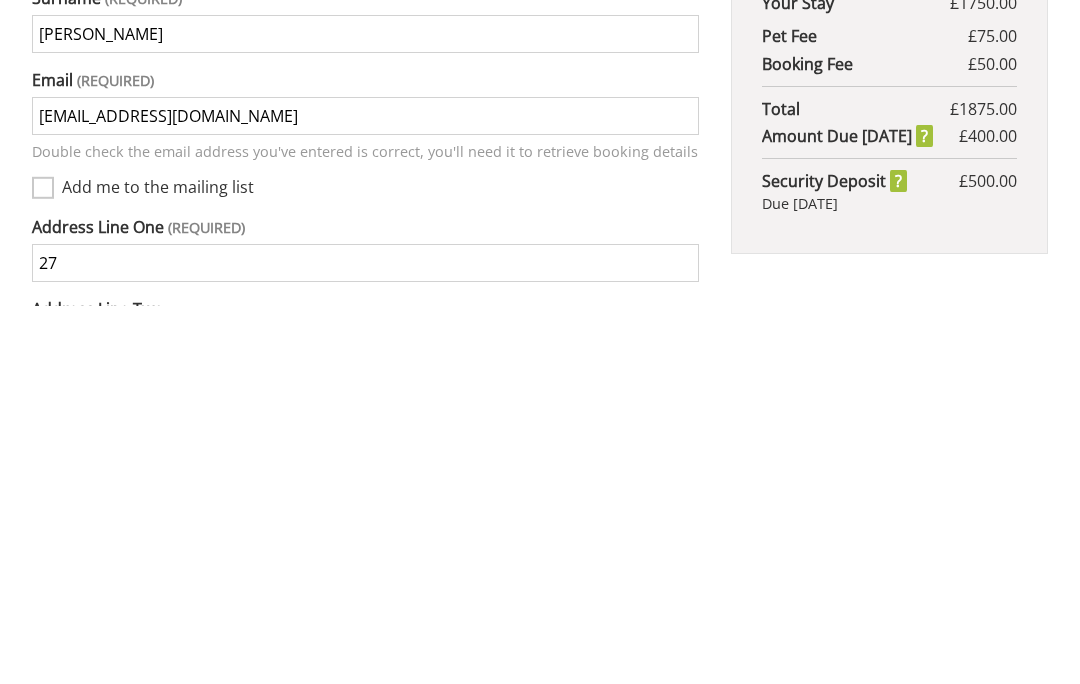 type on "27" 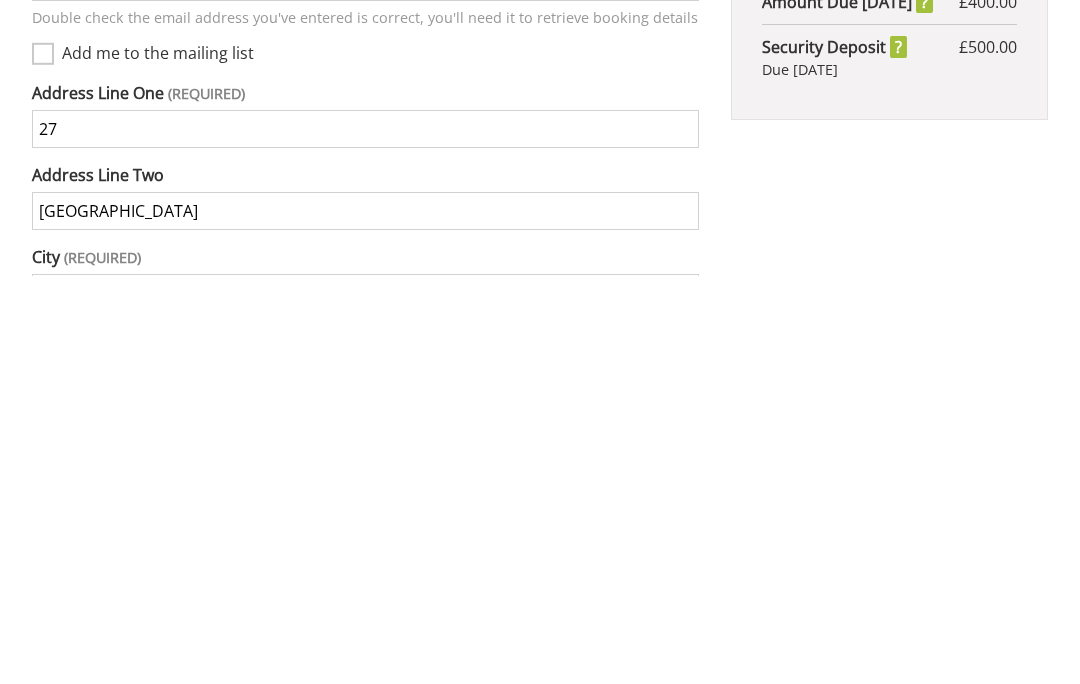type on "[GEOGRAPHIC_DATA]" 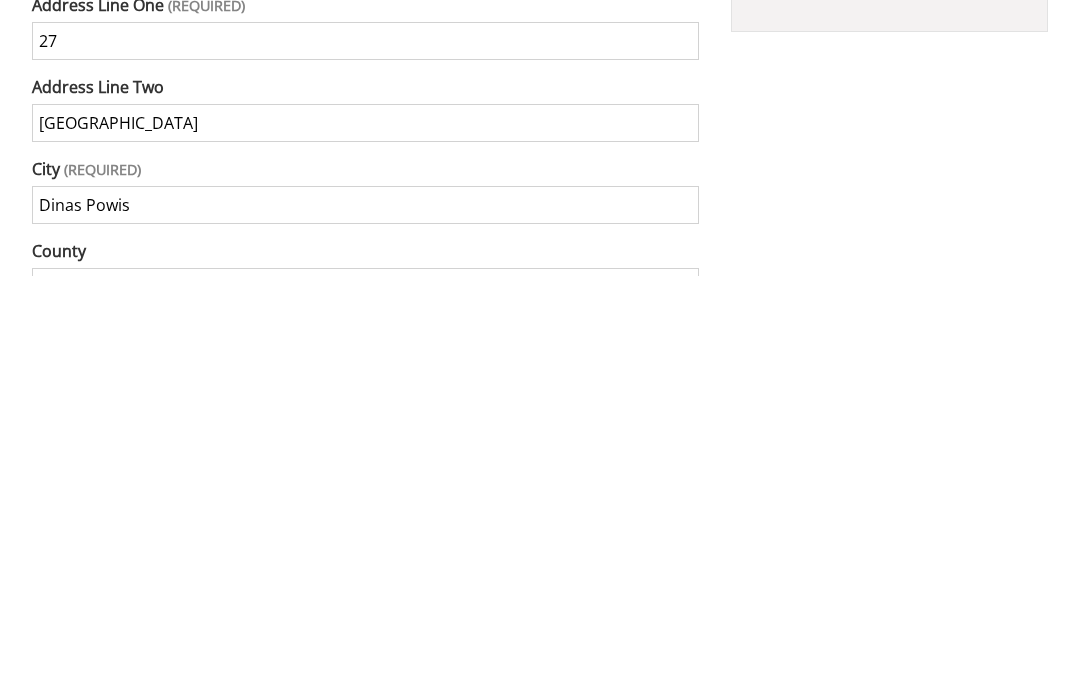 scroll, scrollTop: 1012, scrollLeft: 0, axis: vertical 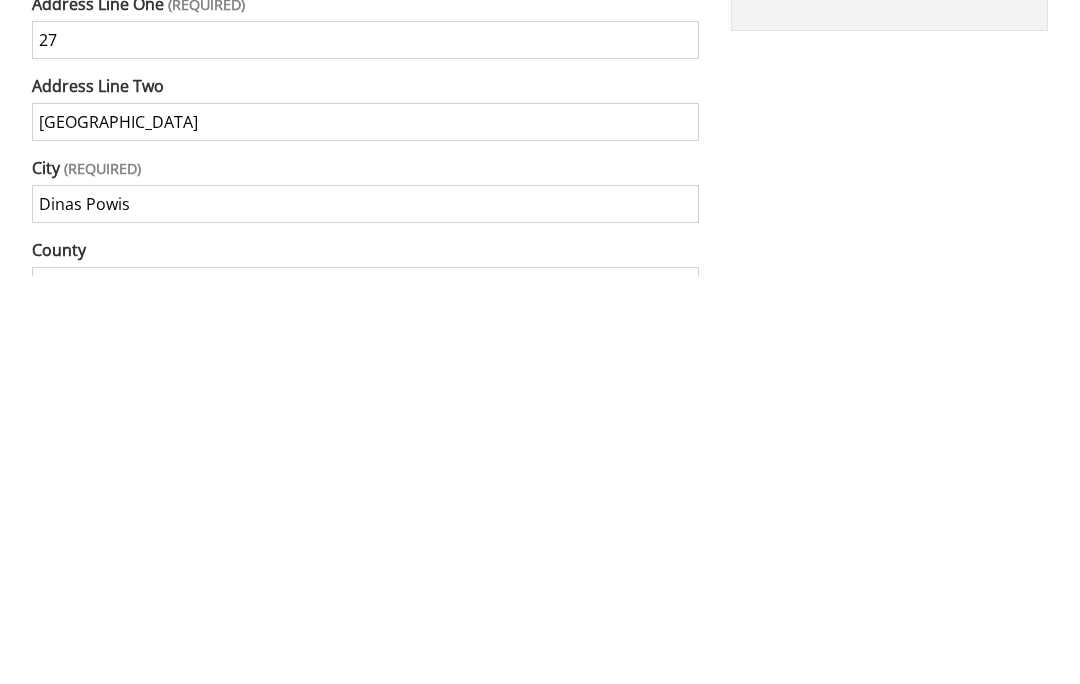 type on "Dinas Powis" 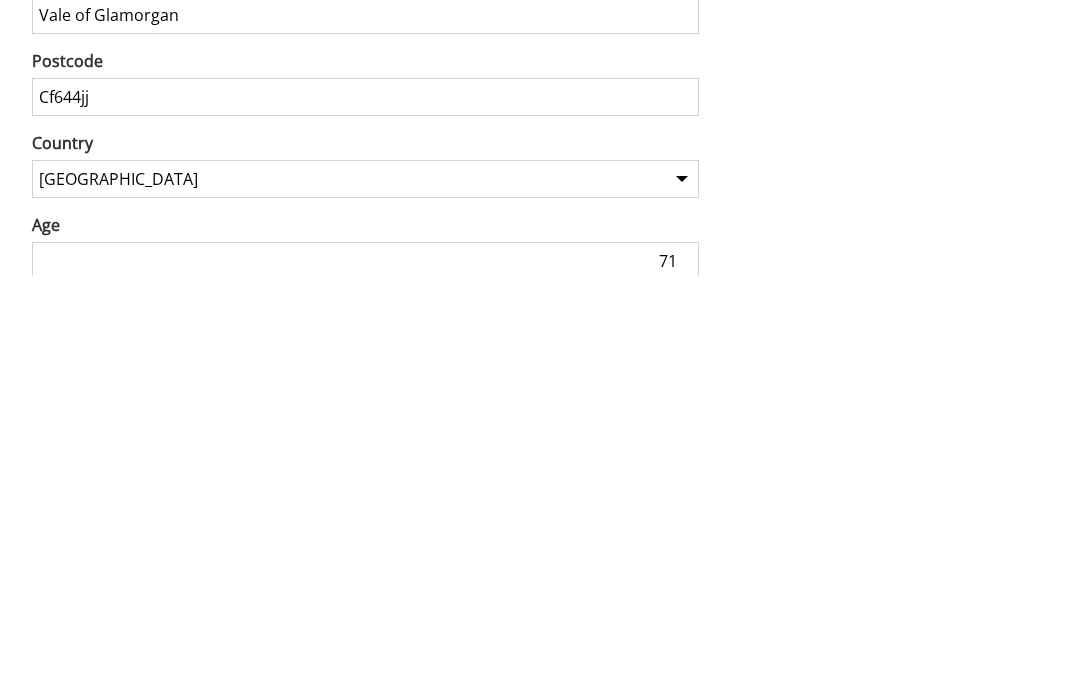 scroll, scrollTop: 1284, scrollLeft: 0, axis: vertical 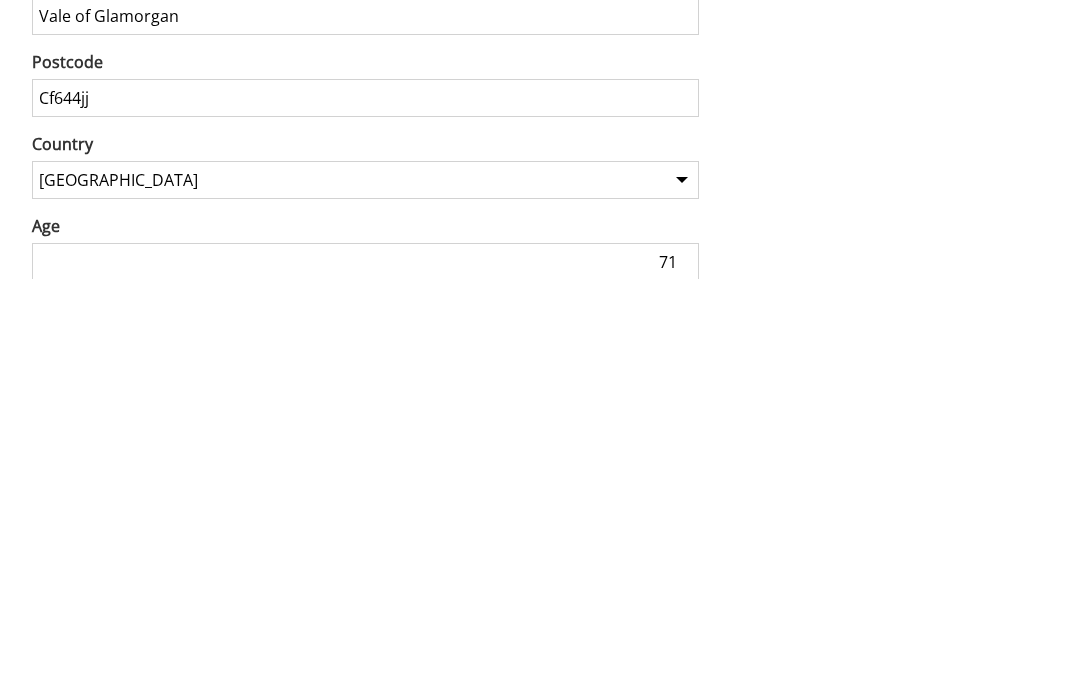 type on "Cf644jj" 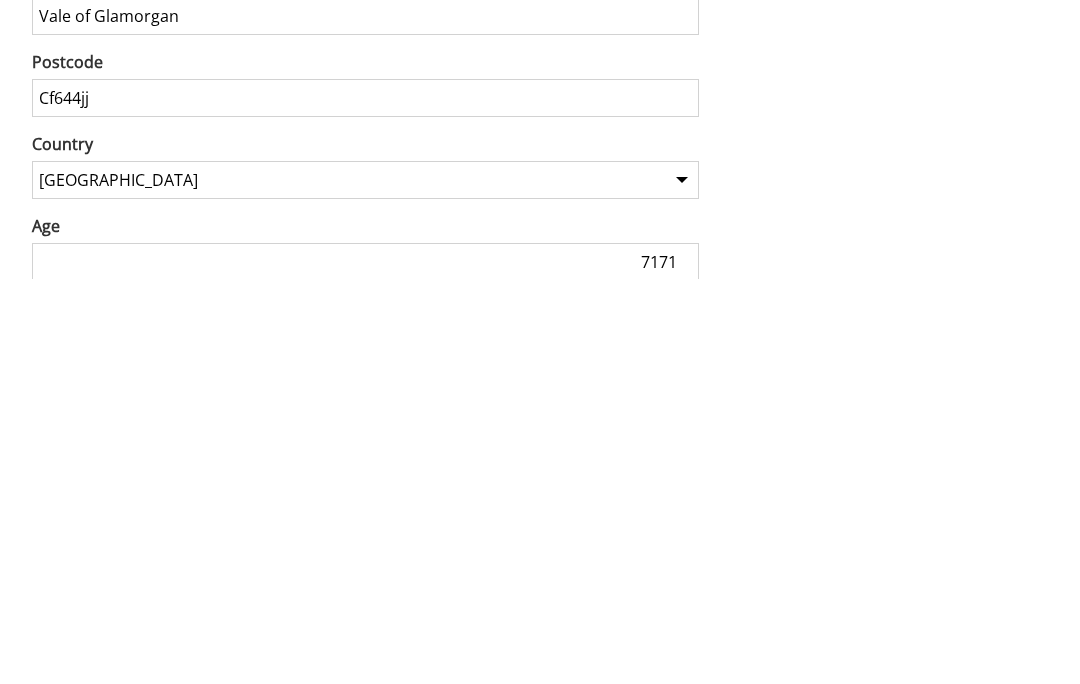 click on "7171" at bounding box center (365, 668) 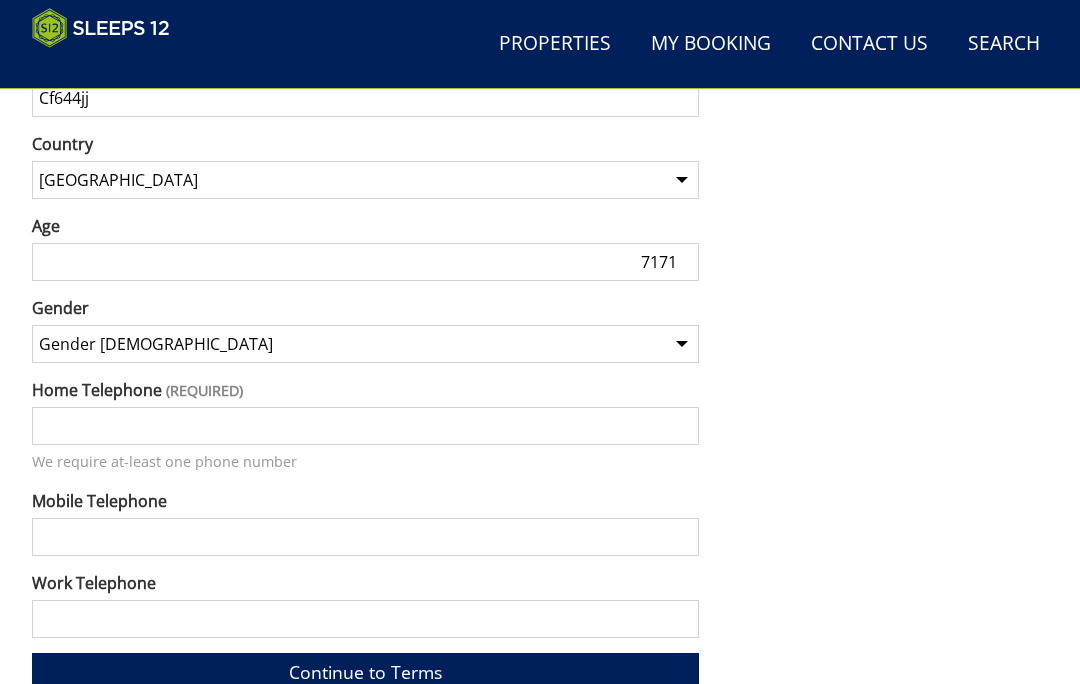 click at bounding box center [182, 44] 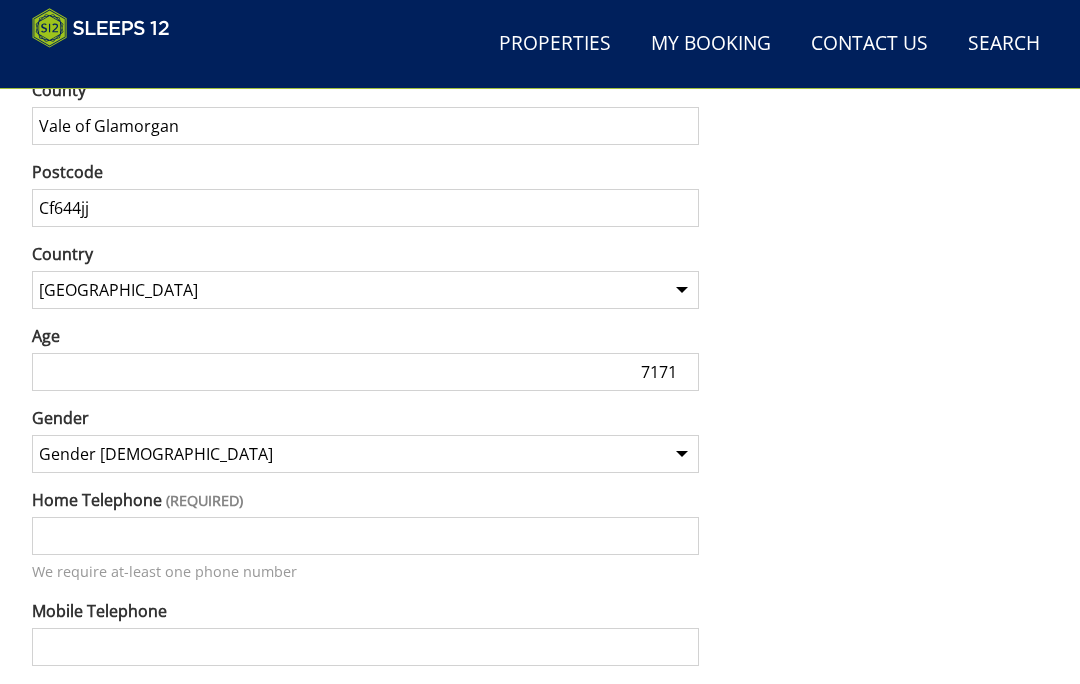 scroll, scrollTop: 1575, scrollLeft: 0, axis: vertical 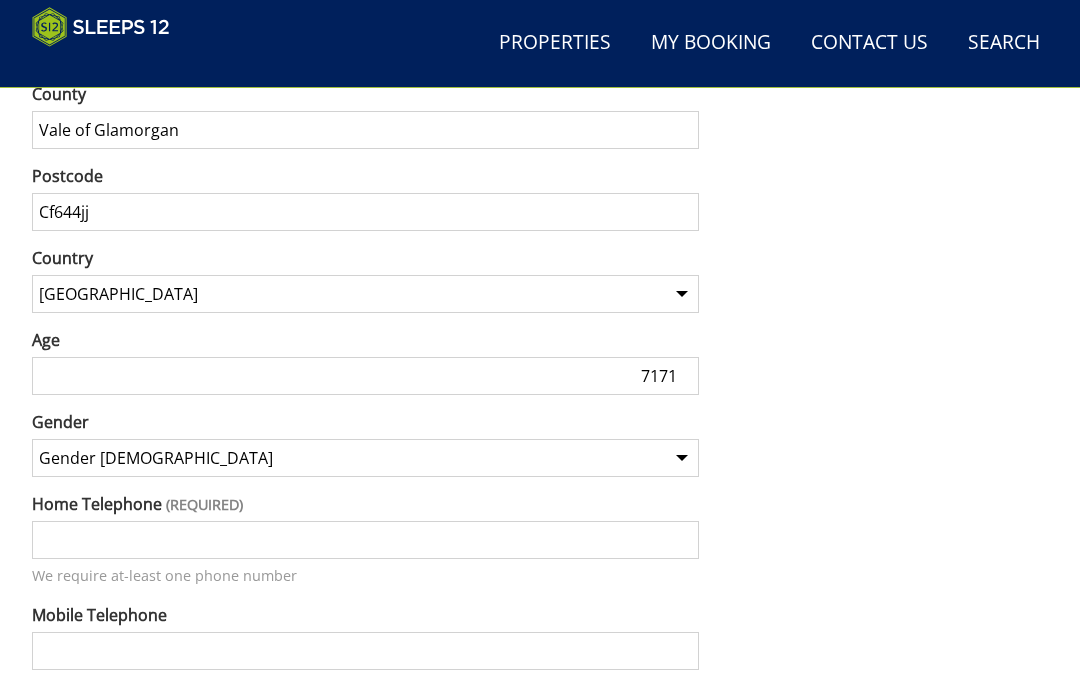 click on "Cf644jj" at bounding box center [365, 213] 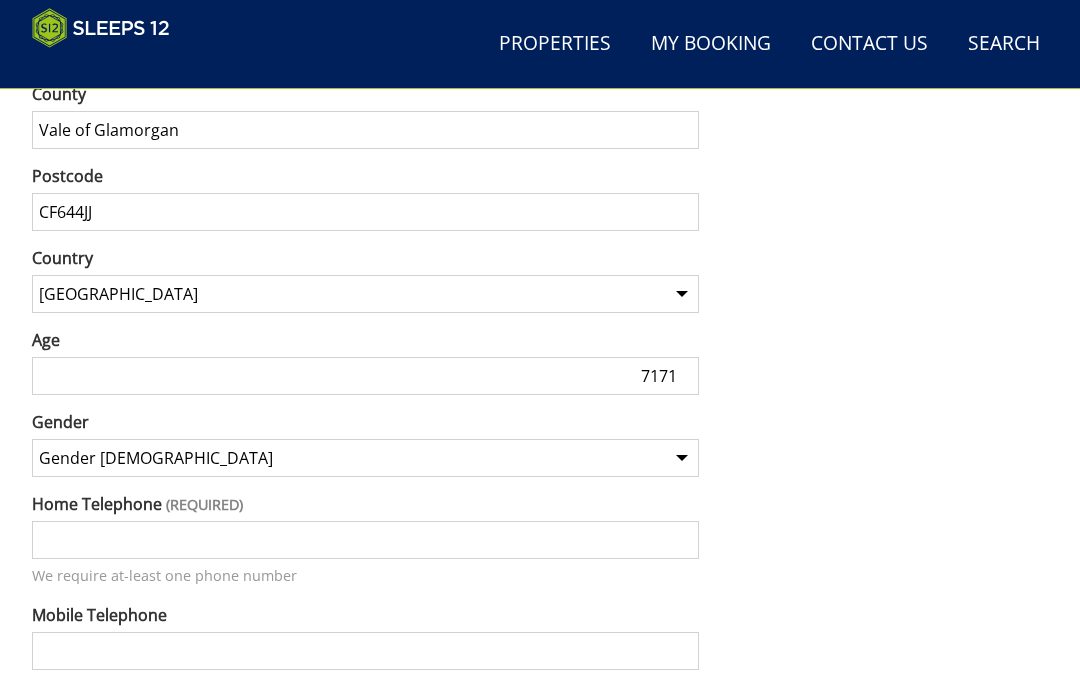 scroll, scrollTop: 1572, scrollLeft: 0, axis: vertical 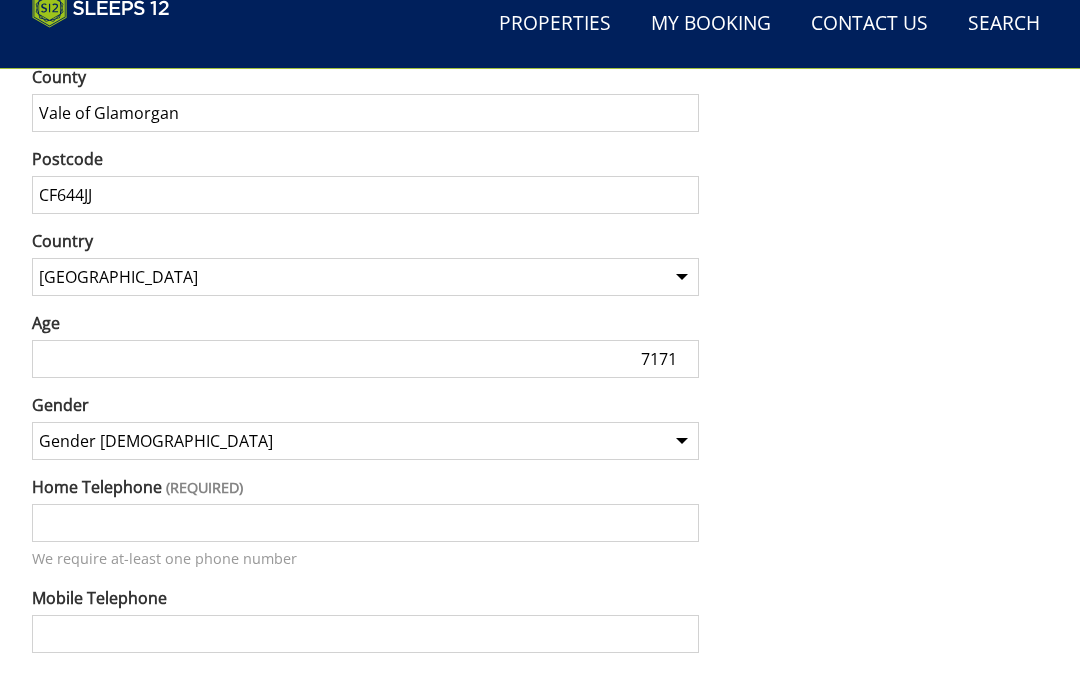 type on "CF644JJ" 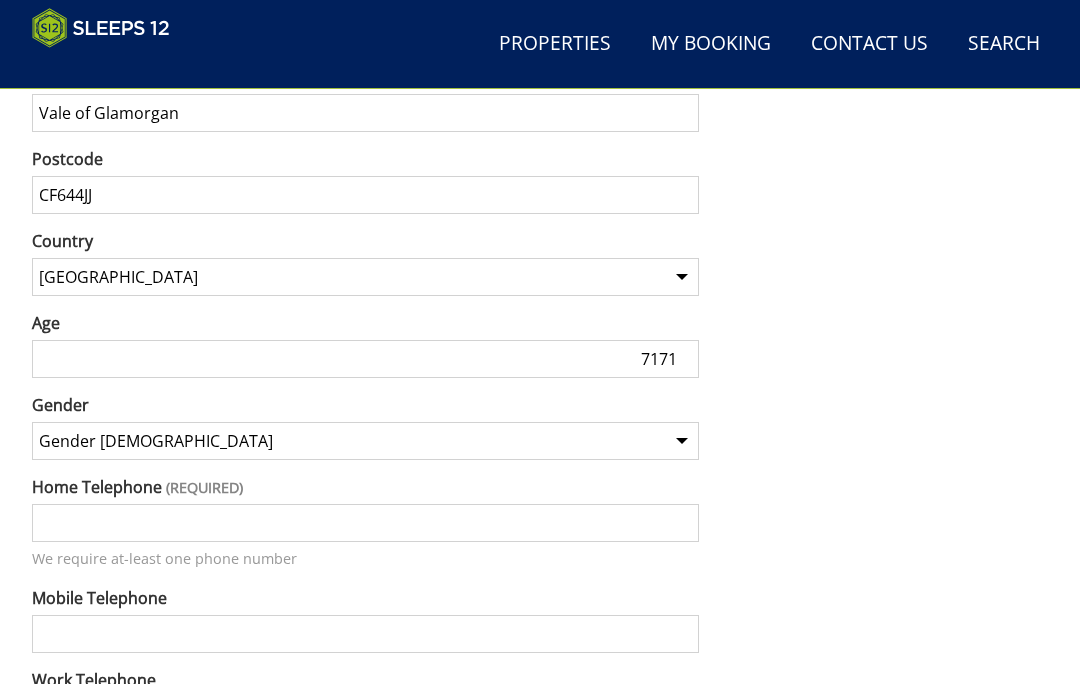 click on "7171" at bounding box center [365, 359] 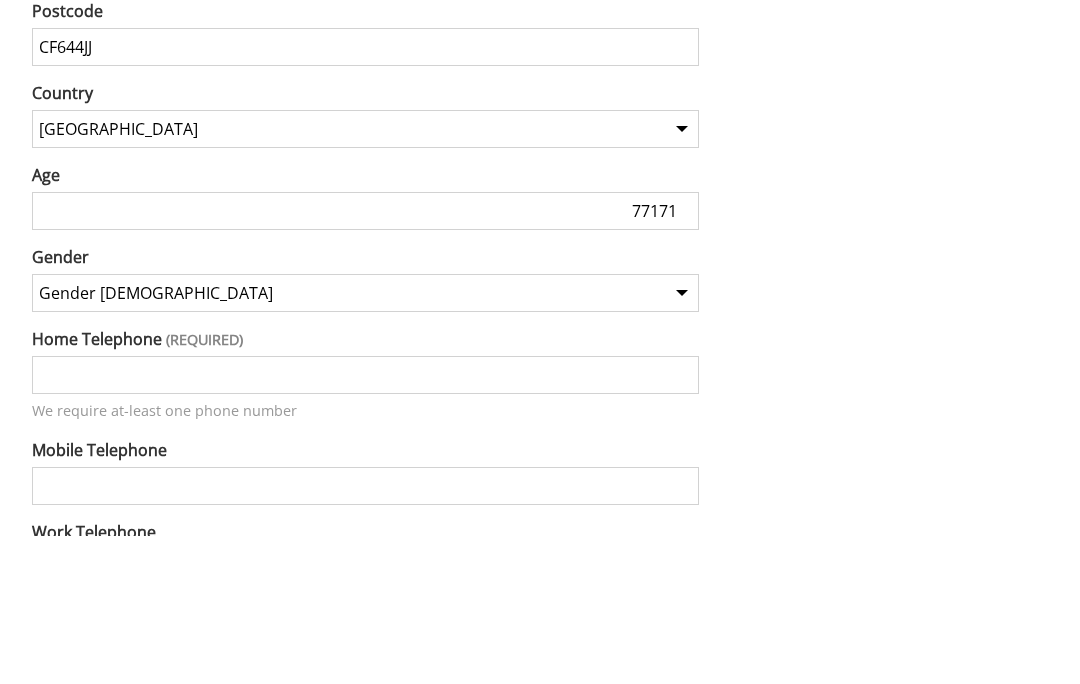 click on "77171" at bounding box center (365, 360) 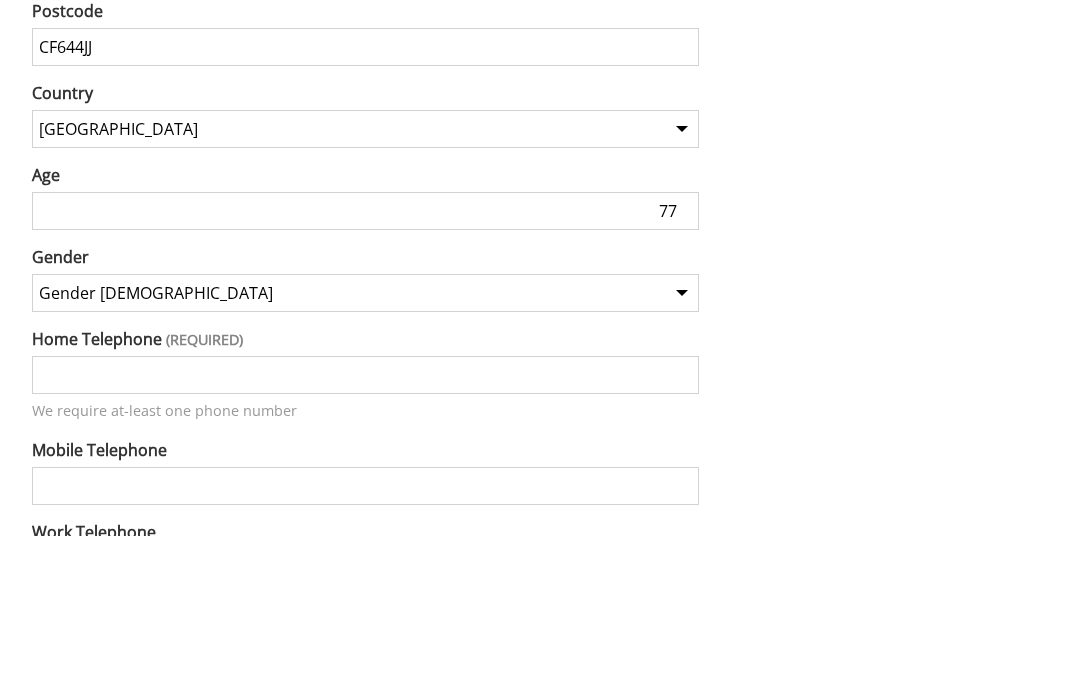 type on "7" 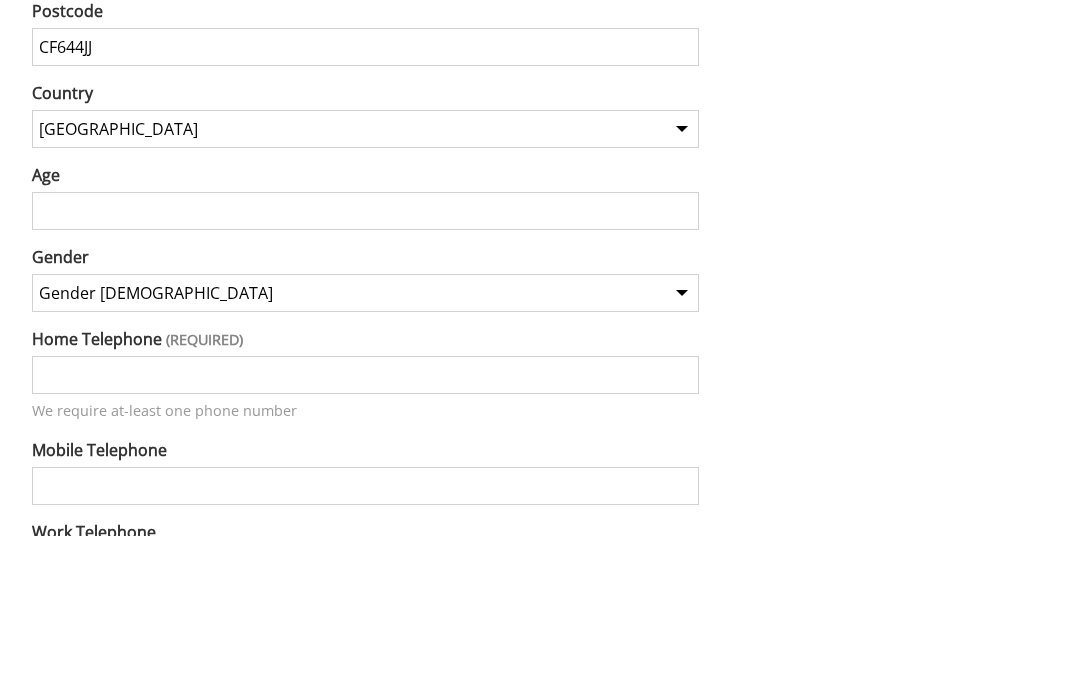 click on "Age" at bounding box center (365, 360) 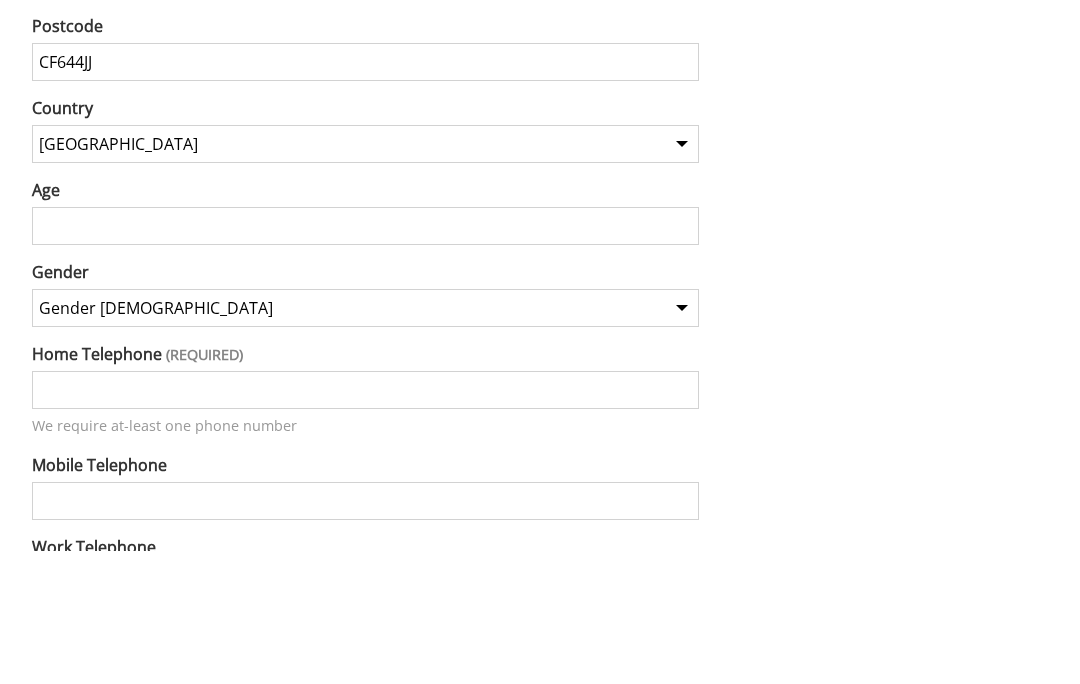 click on "Age" at bounding box center (365, 360) 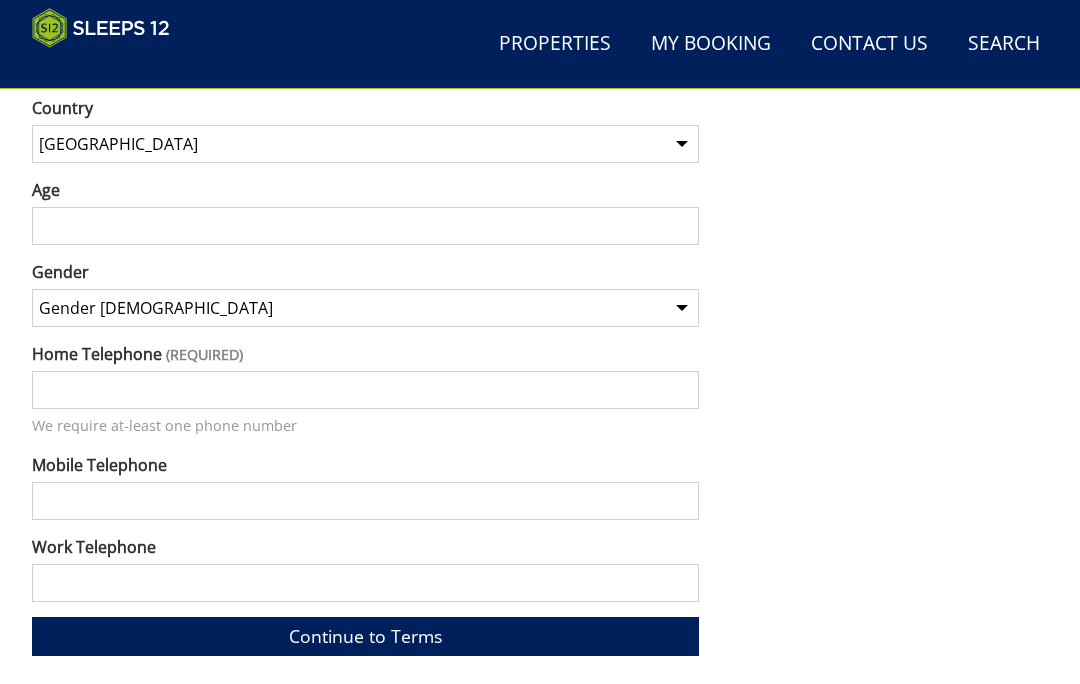 click on "Gender unspecified
Gender male
Gender female" at bounding box center (365, 308) 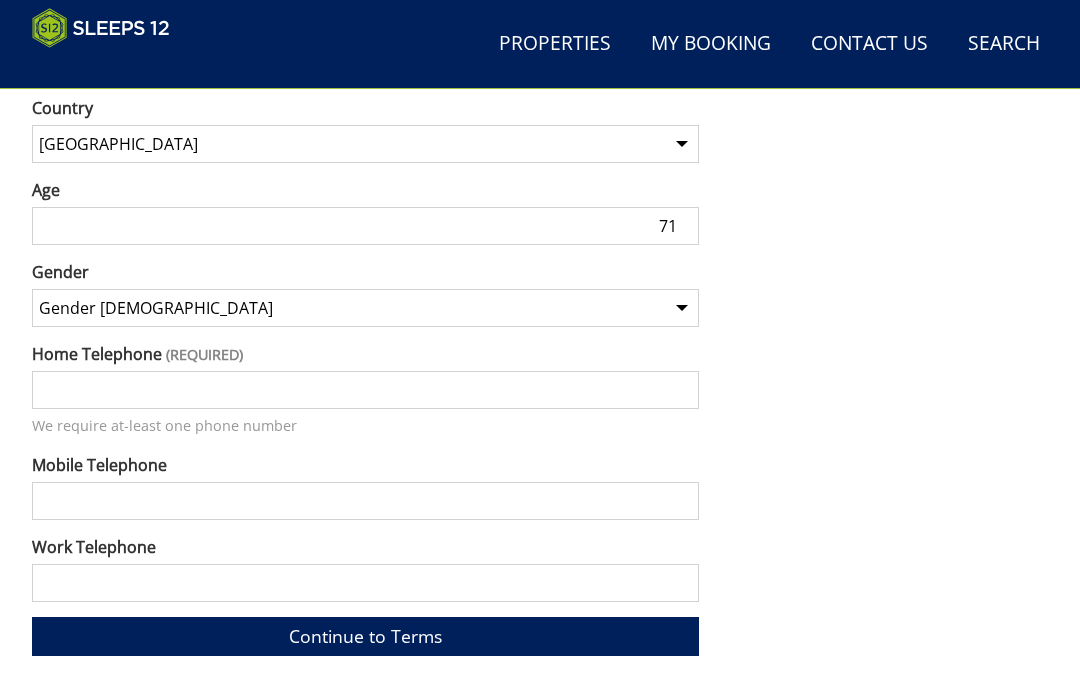 type on "71" 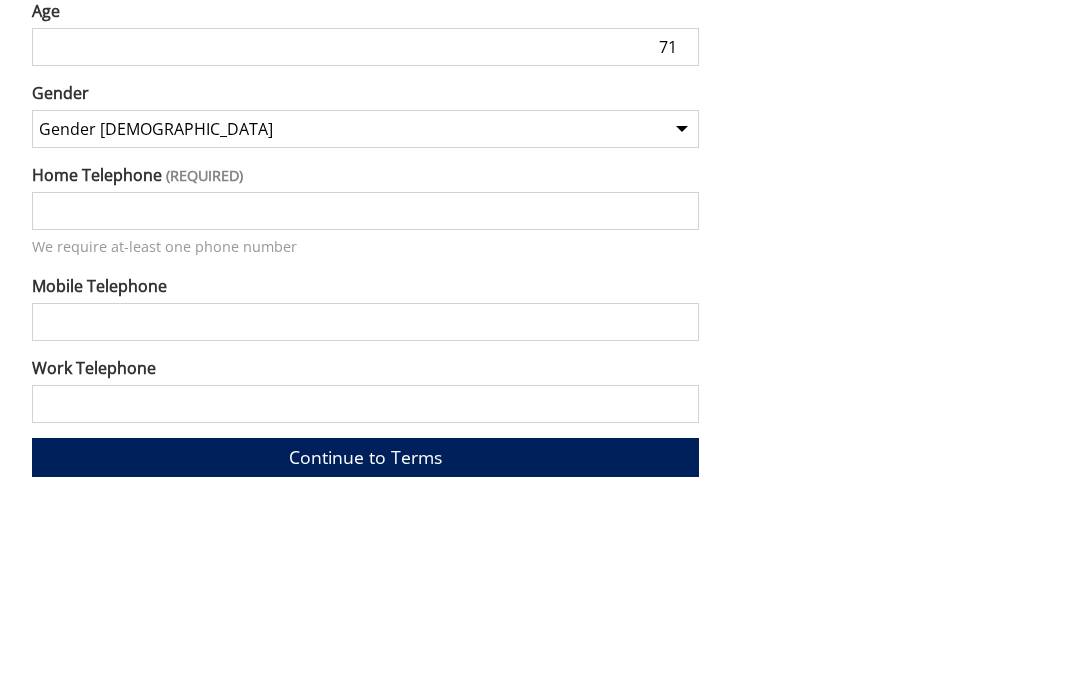 type on "0" 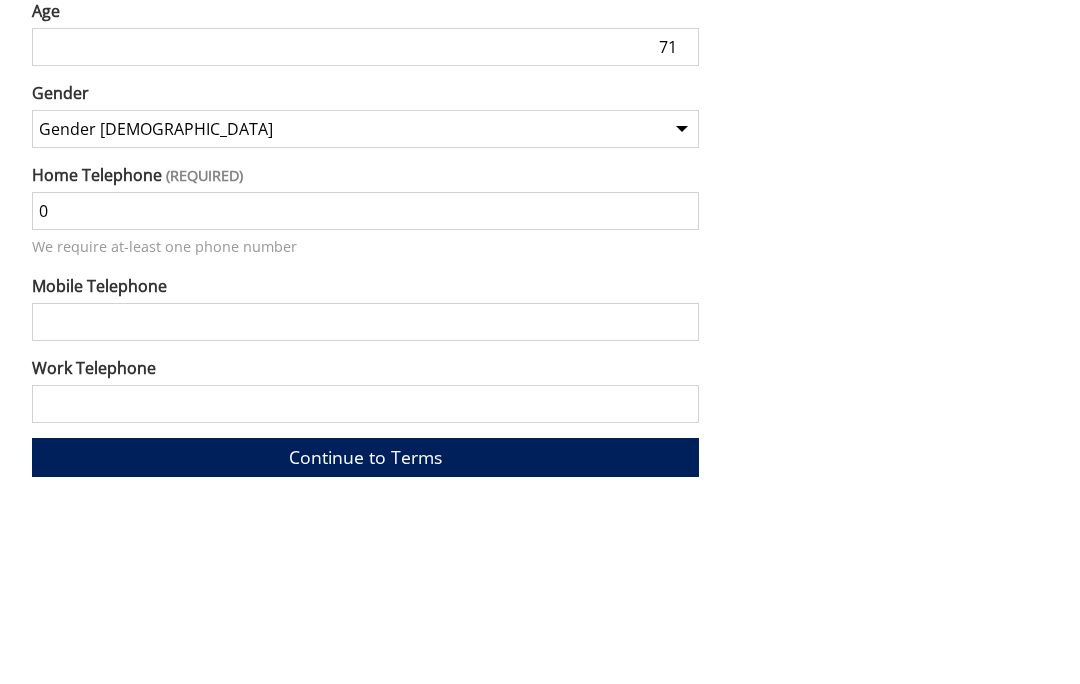 type 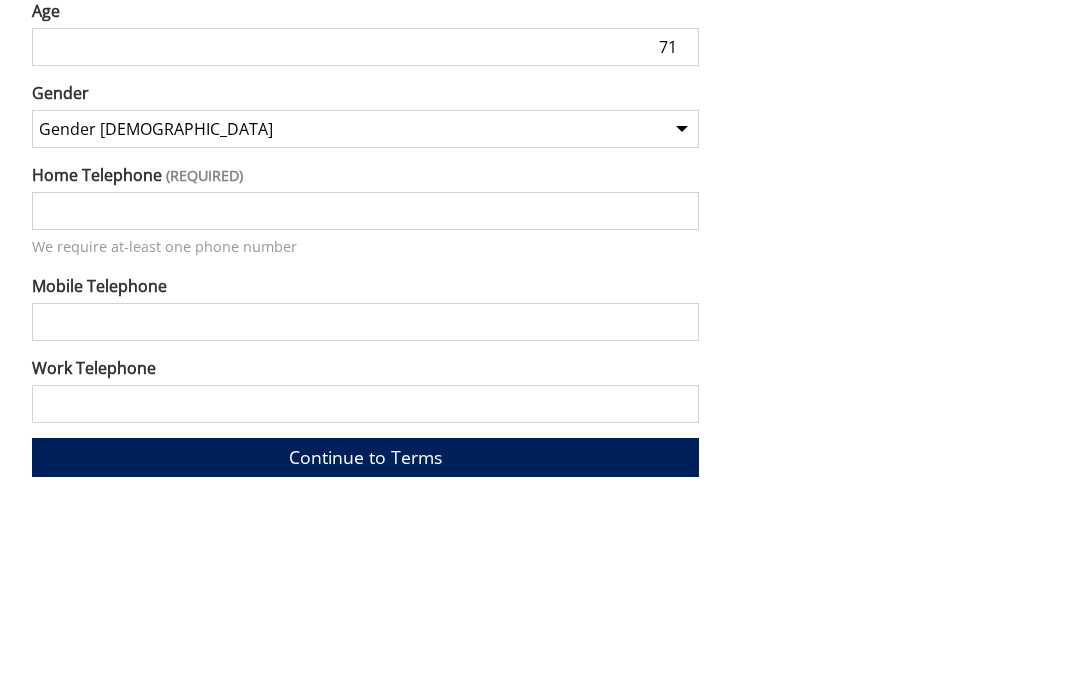 click on "Mobile Telephone" at bounding box center [365, 501] 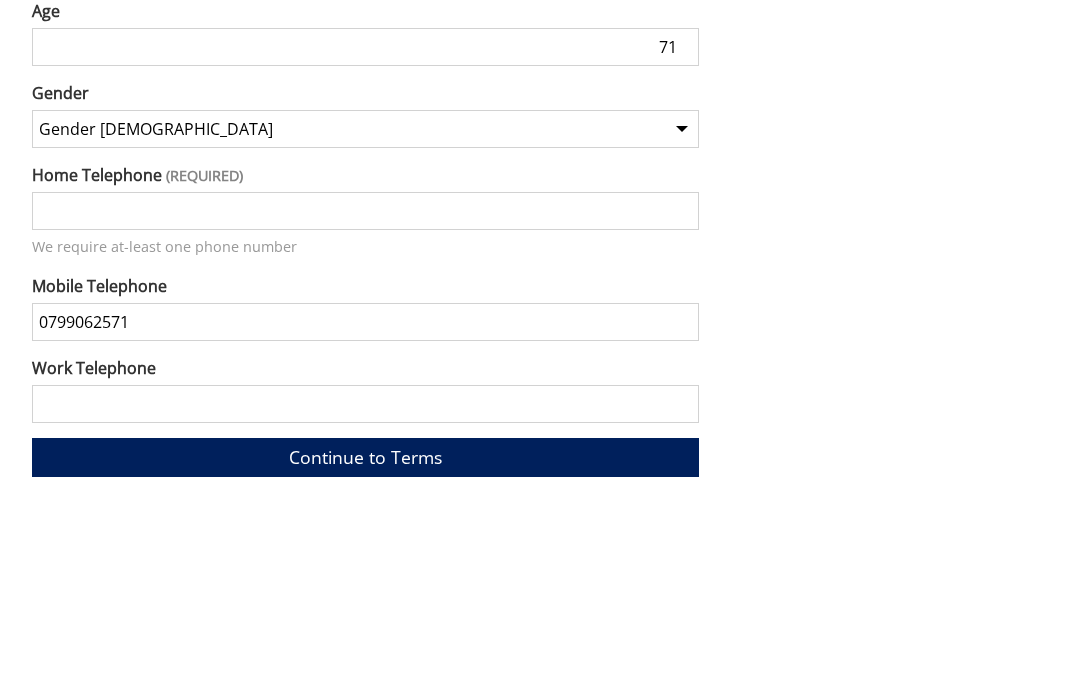 type on "07990625710" 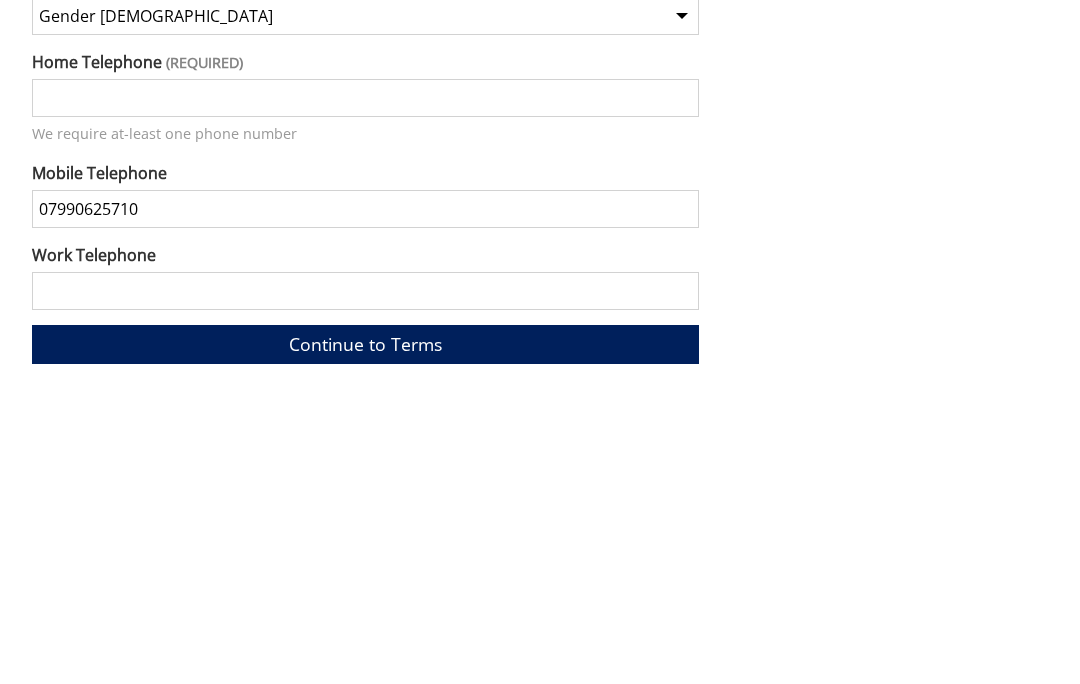 click on "Continue to Terms" at bounding box center (365, 636) 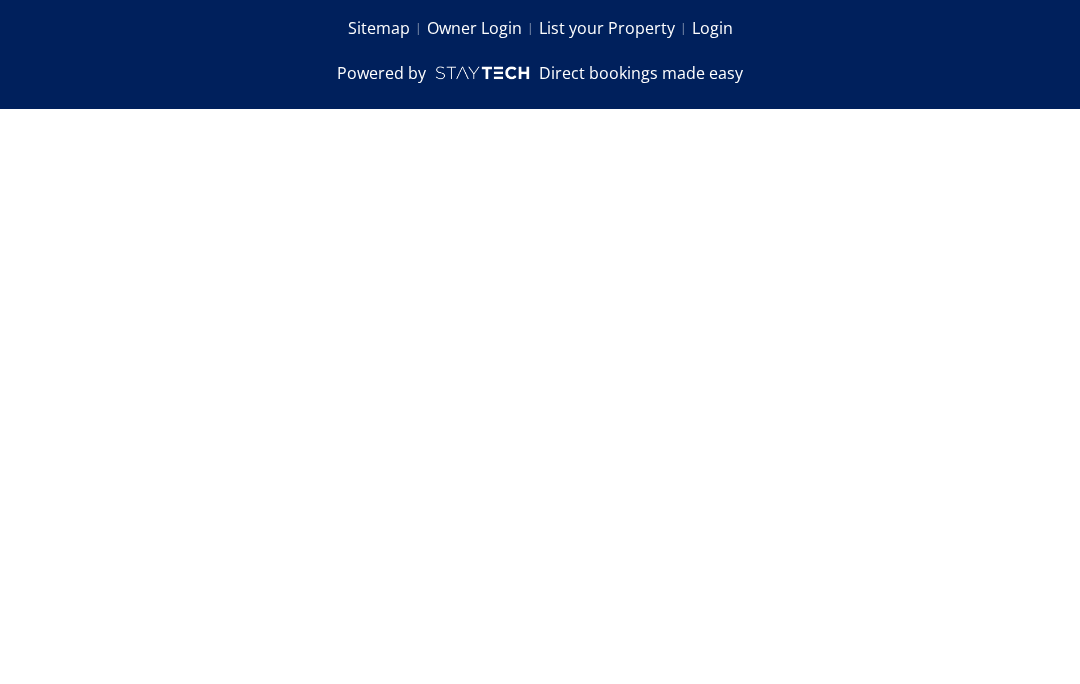 scroll, scrollTop: 800, scrollLeft: 0, axis: vertical 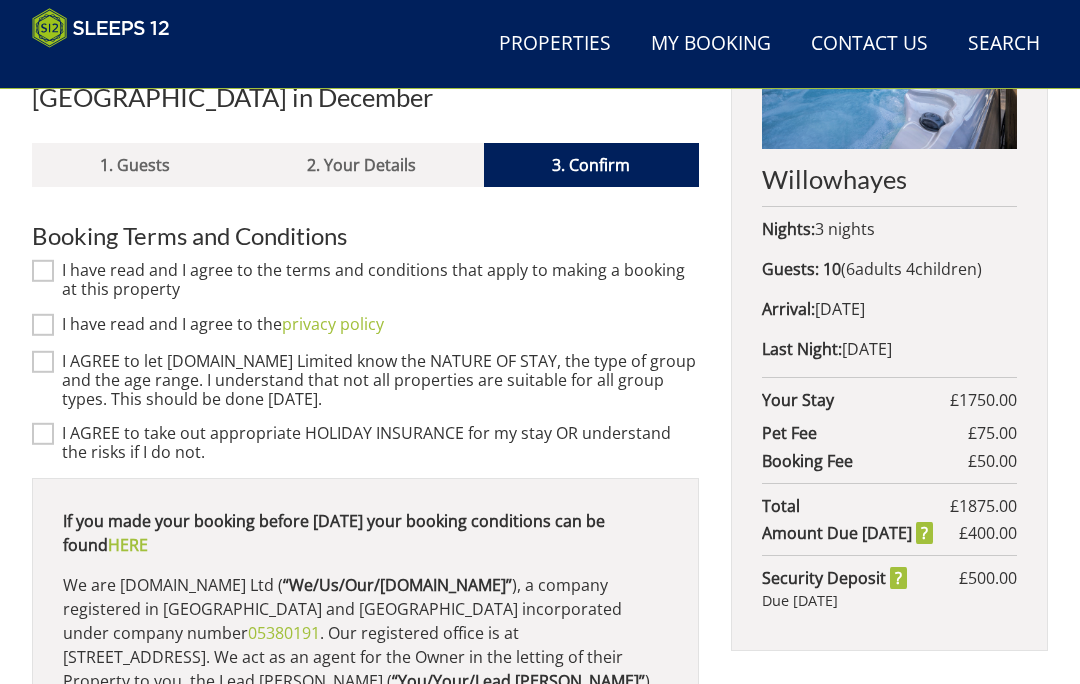click on "I have read and I agree to the terms and conditions that apply to making a booking at this property" at bounding box center (43, 271) 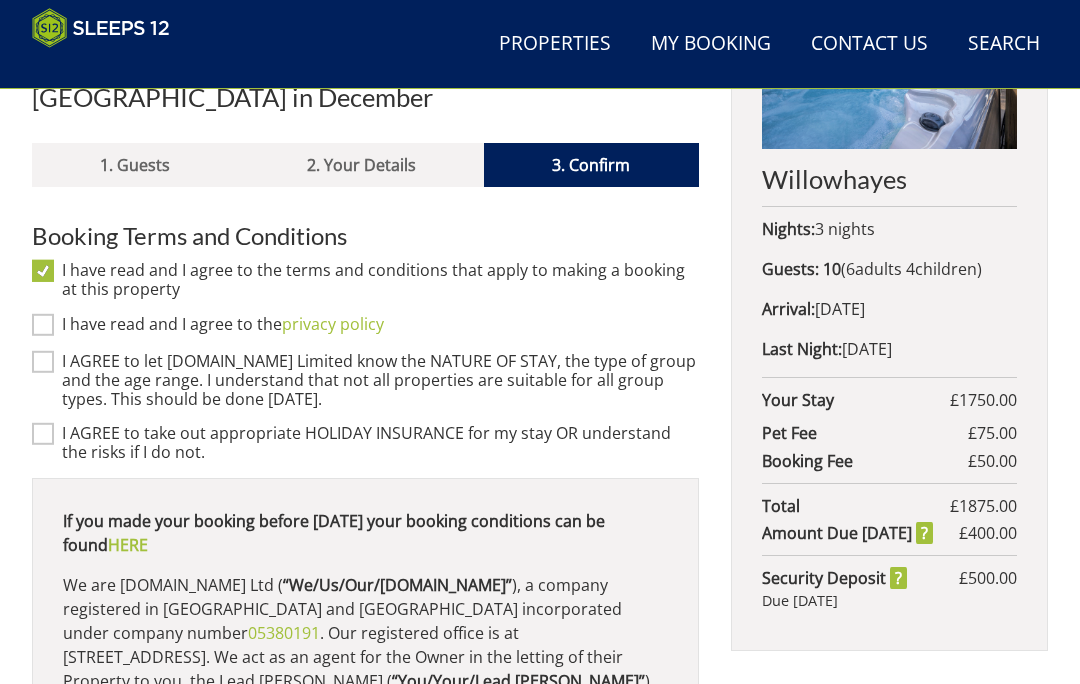 click on "I AGREE to let [DOMAIN_NAME] Limited know the NATURE OF STAY, the type of group and the age range. I understand that not all properties are suitable for all group types. This should be done [DATE]." at bounding box center (43, 361) 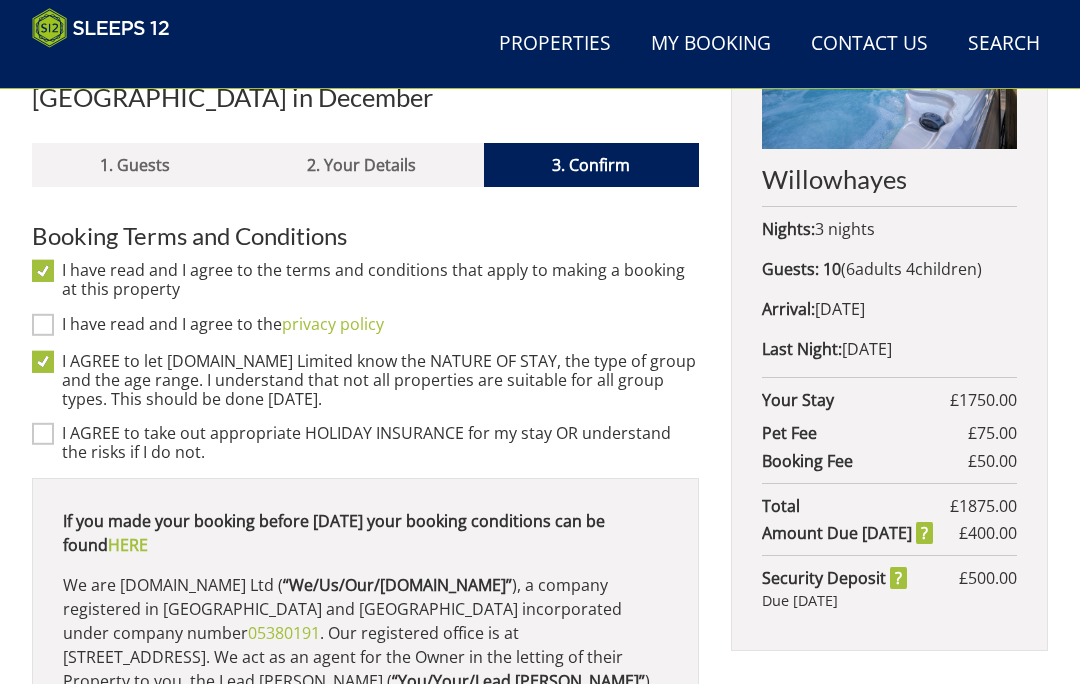 click on "I AGREE to take out appropriate HOLIDAY INSURANCE for my stay OR understand the risks if I do not." at bounding box center (43, 434) 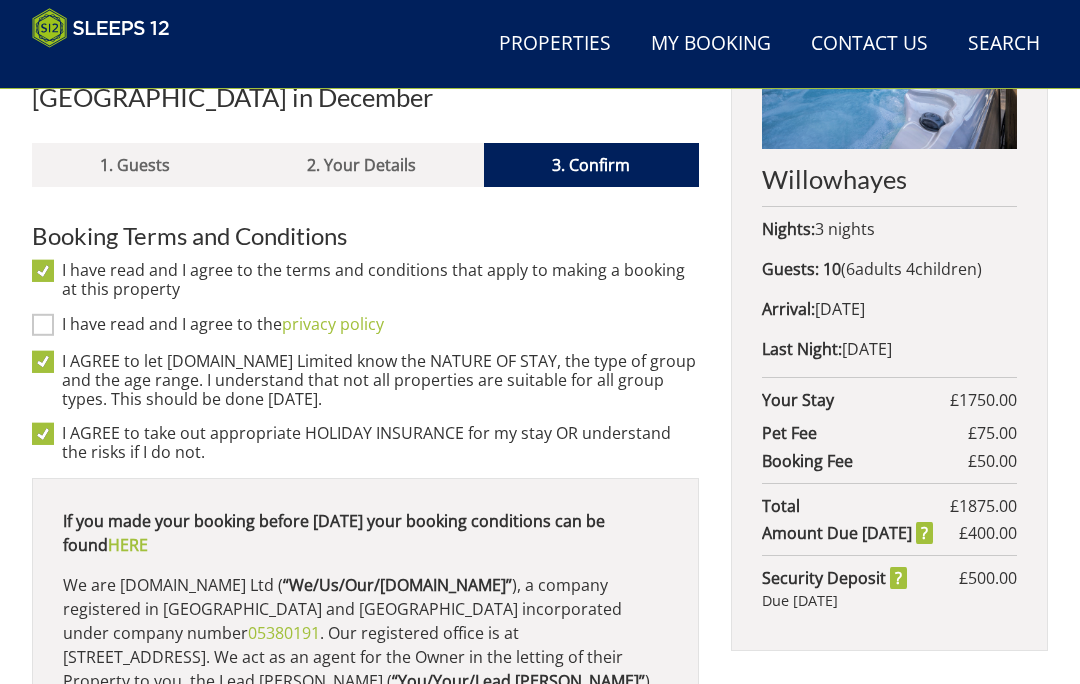 click on "I have read and I agree to the  privacy policy" at bounding box center (43, 324) 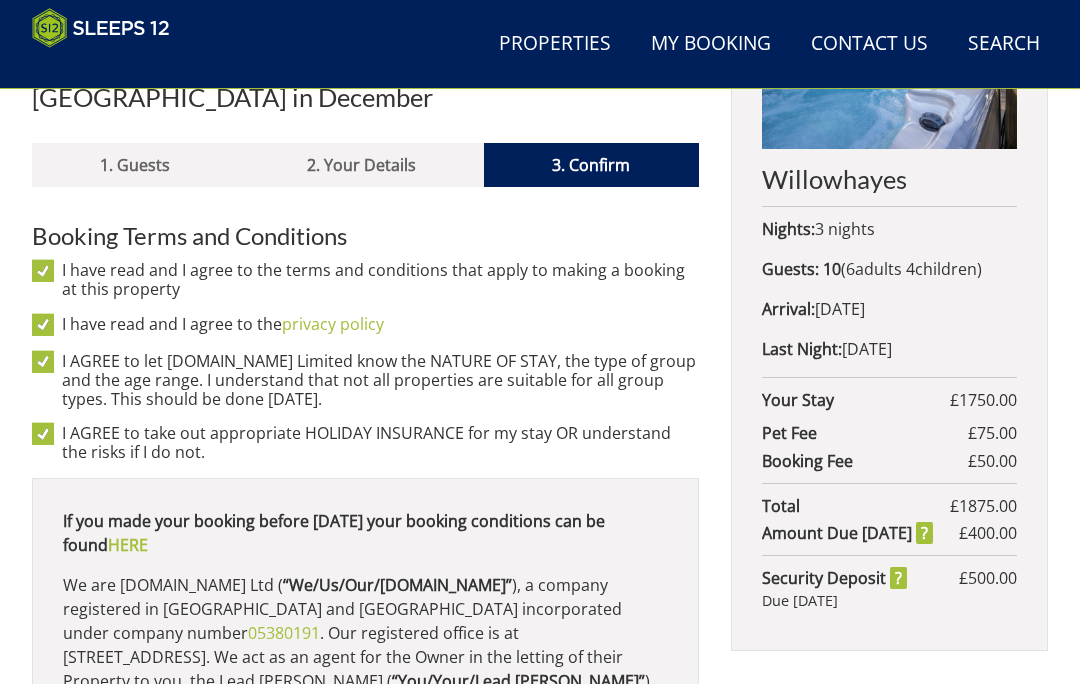 scroll, scrollTop: 0, scrollLeft: 0, axis: both 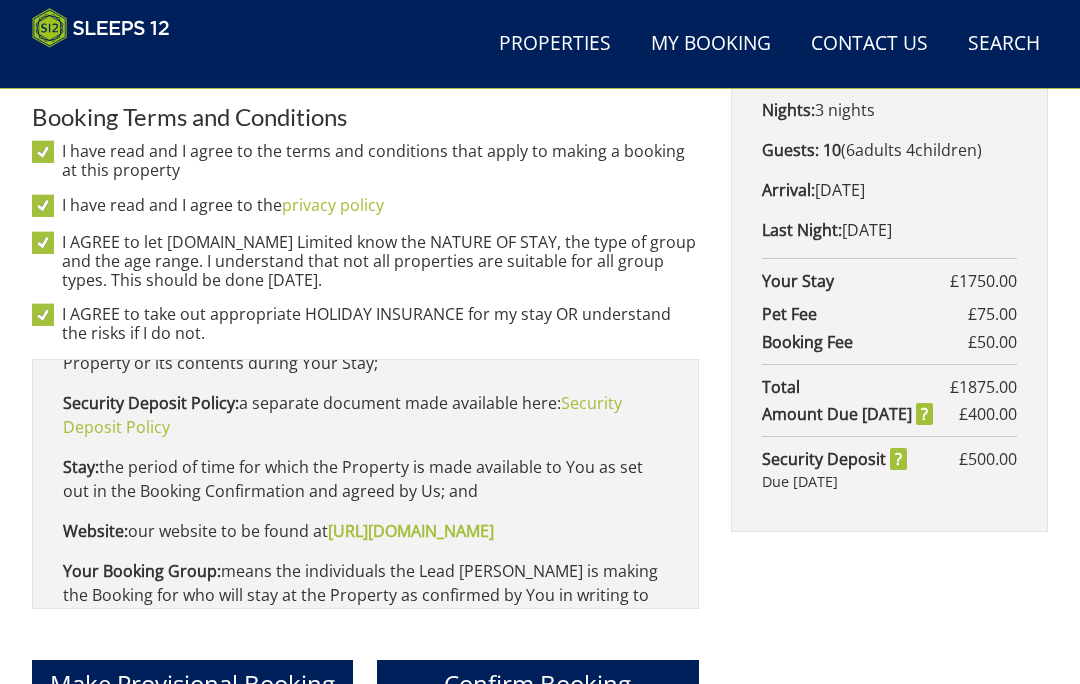 click on "Security Deposit Policy" at bounding box center (342, 415) 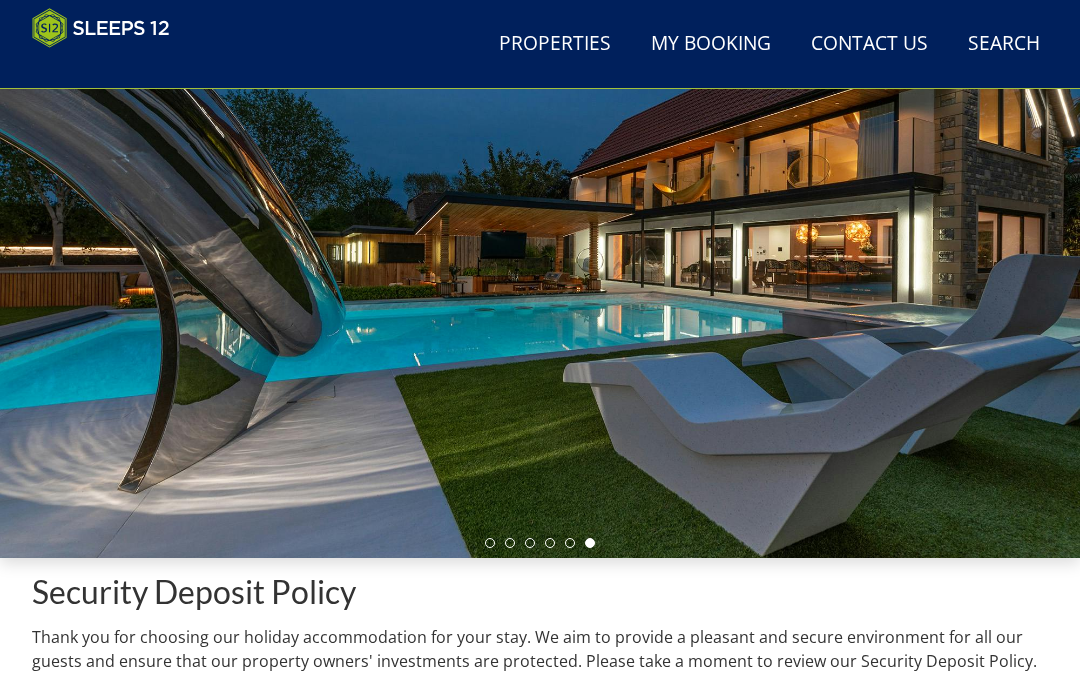 scroll, scrollTop: 0, scrollLeft: 0, axis: both 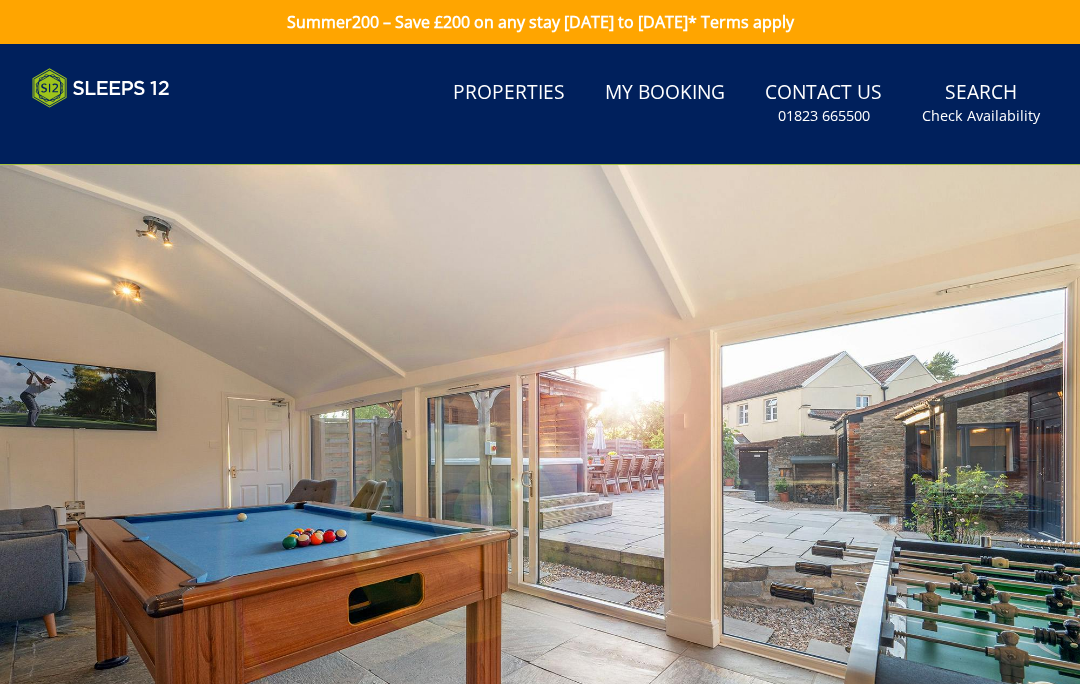 click at bounding box center (540, 467) 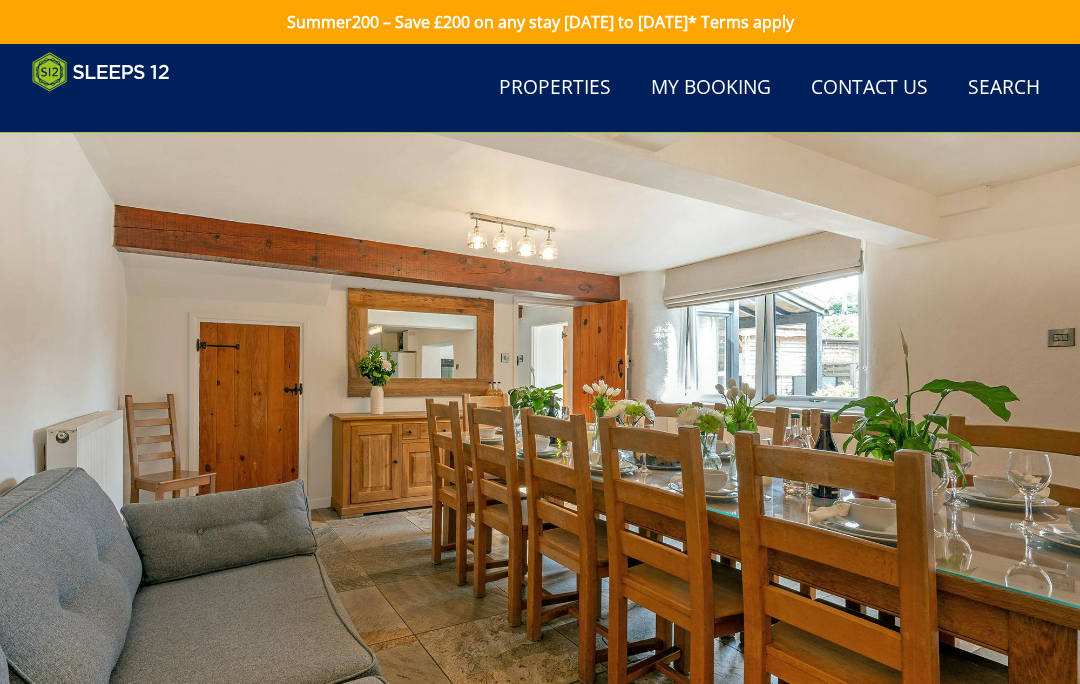 scroll, scrollTop: 780, scrollLeft: 0, axis: vertical 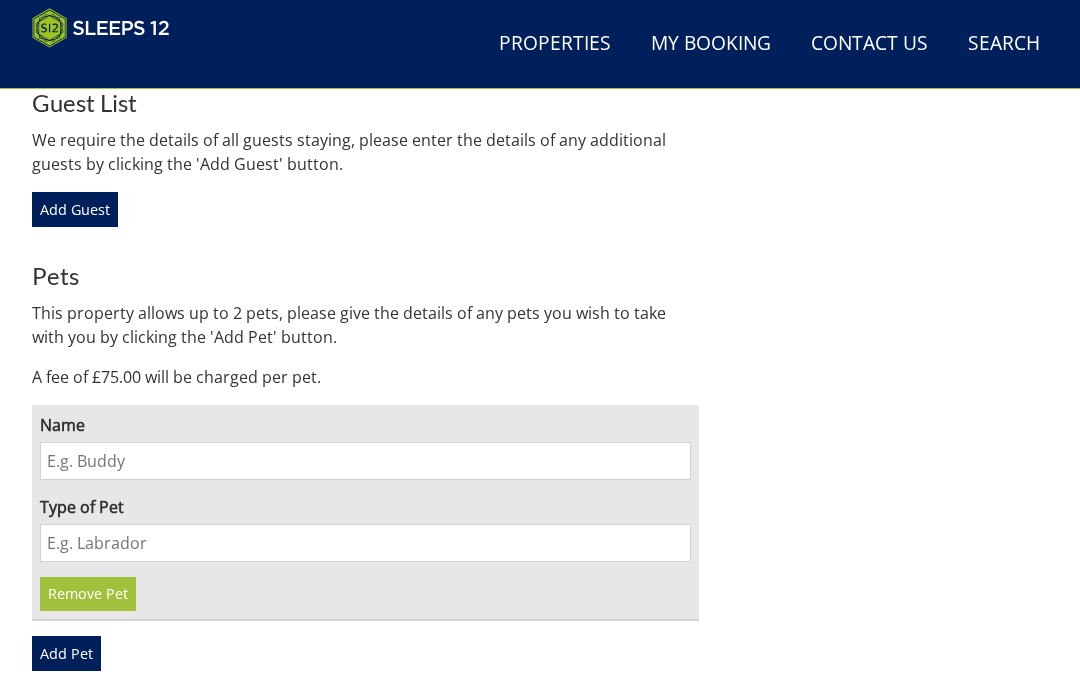 click on "Name" at bounding box center (365, 461) 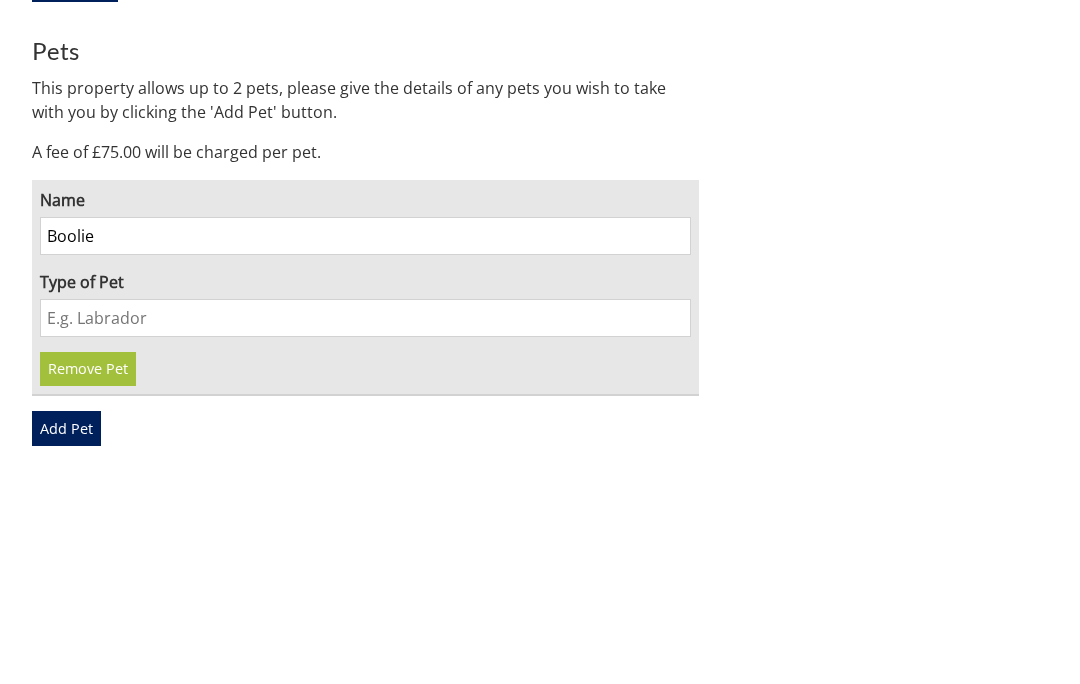 type on "Boolie" 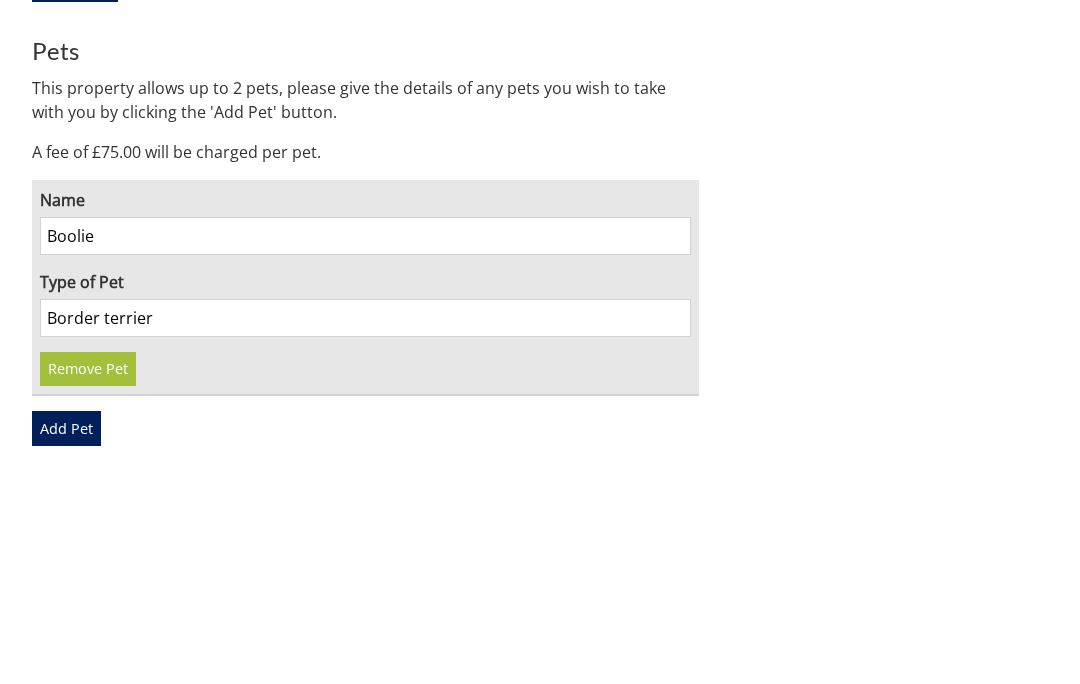 type on "Border terrier" 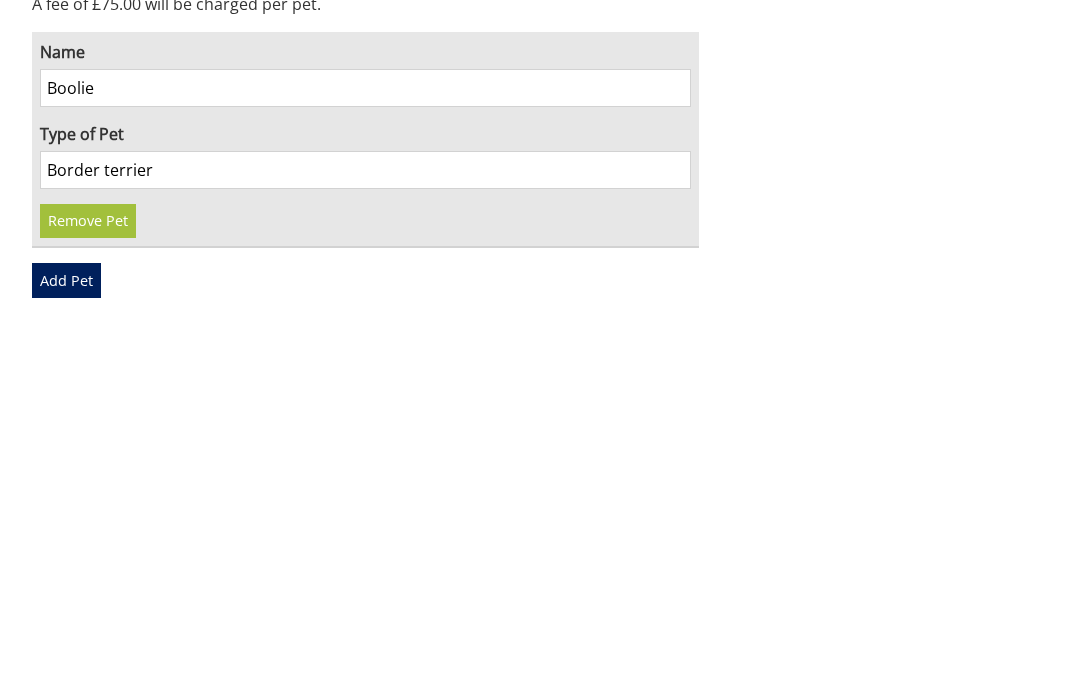click on "Continue to Your Details" at bounding box center [365, 705] 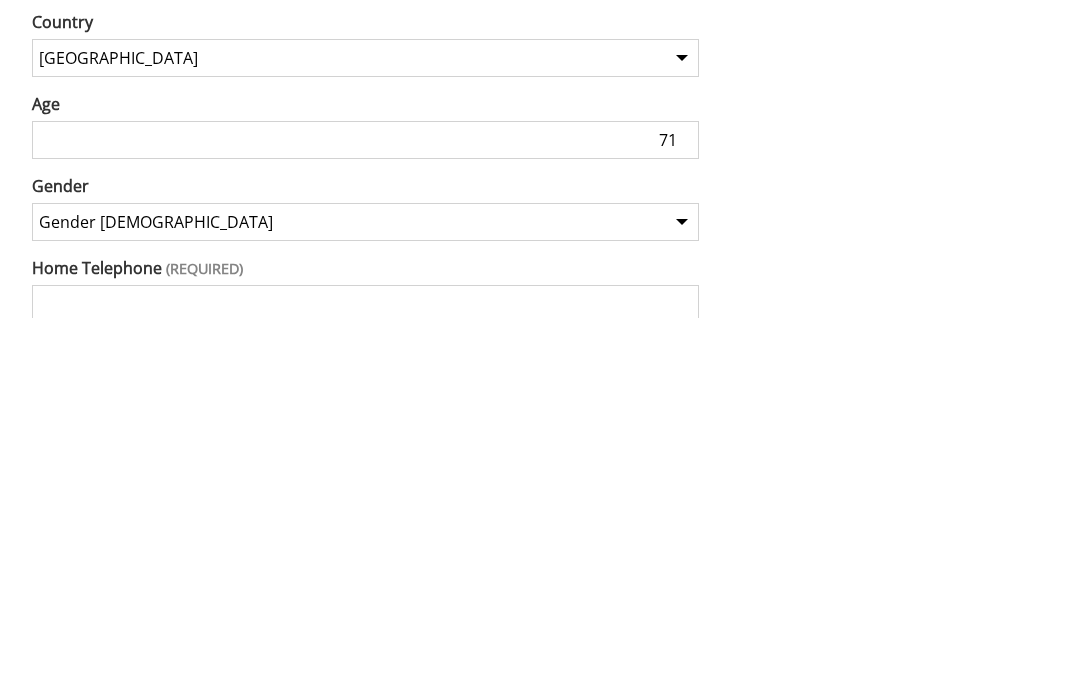 scroll, scrollTop: 775, scrollLeft: 0, axis: vertical 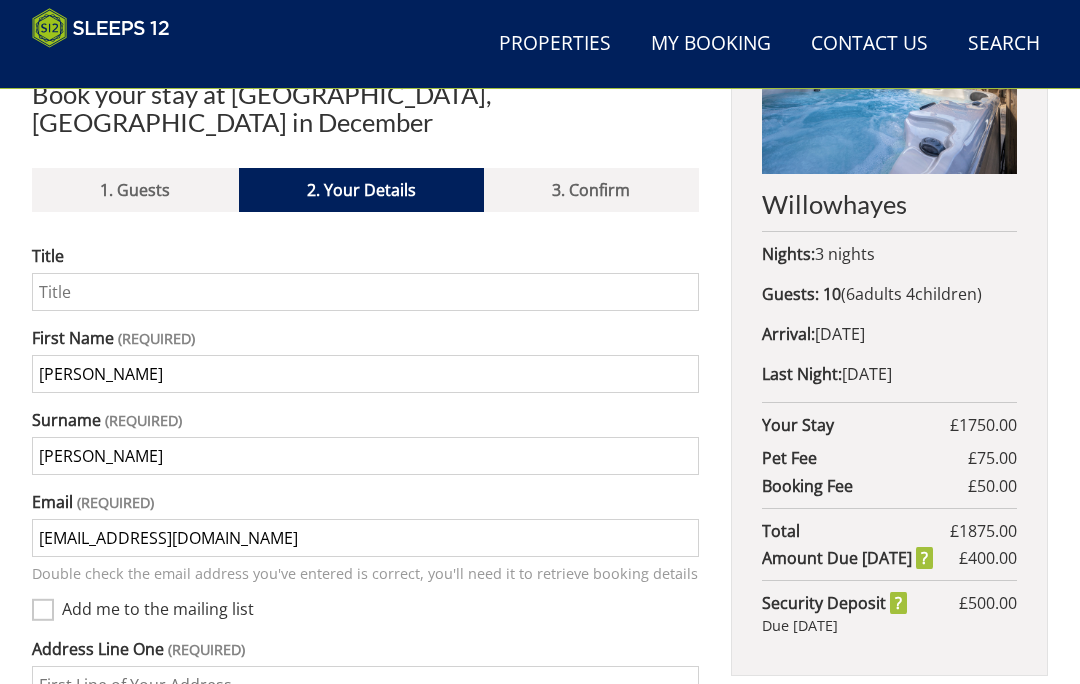 click on "Title" at bounding box center (365, 292) 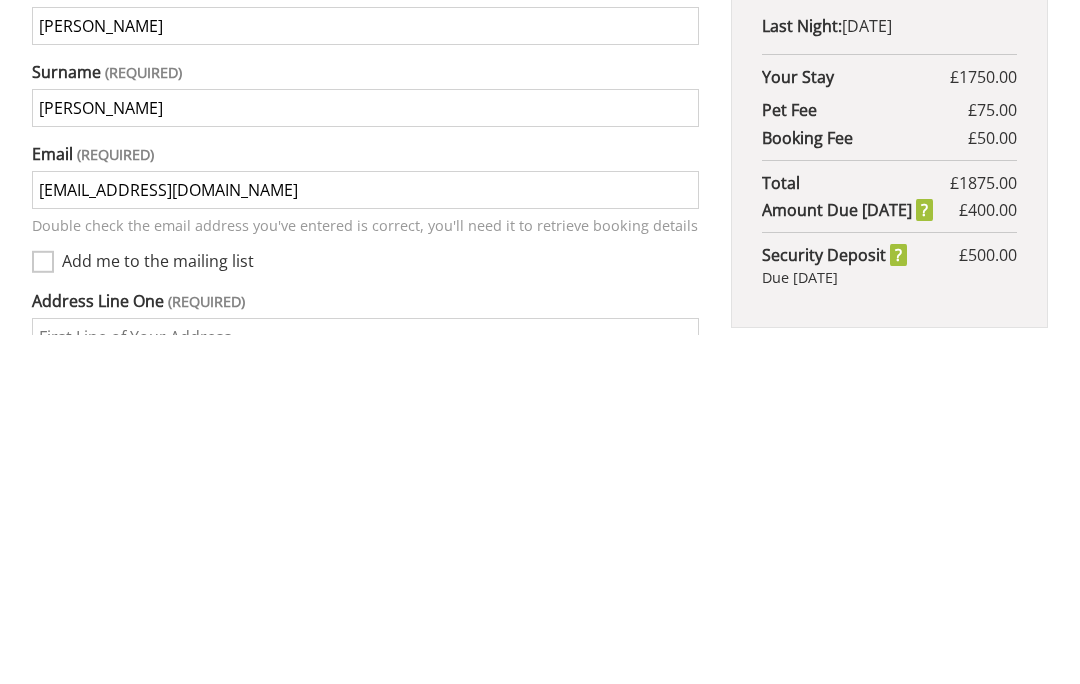 type on "Mrs" 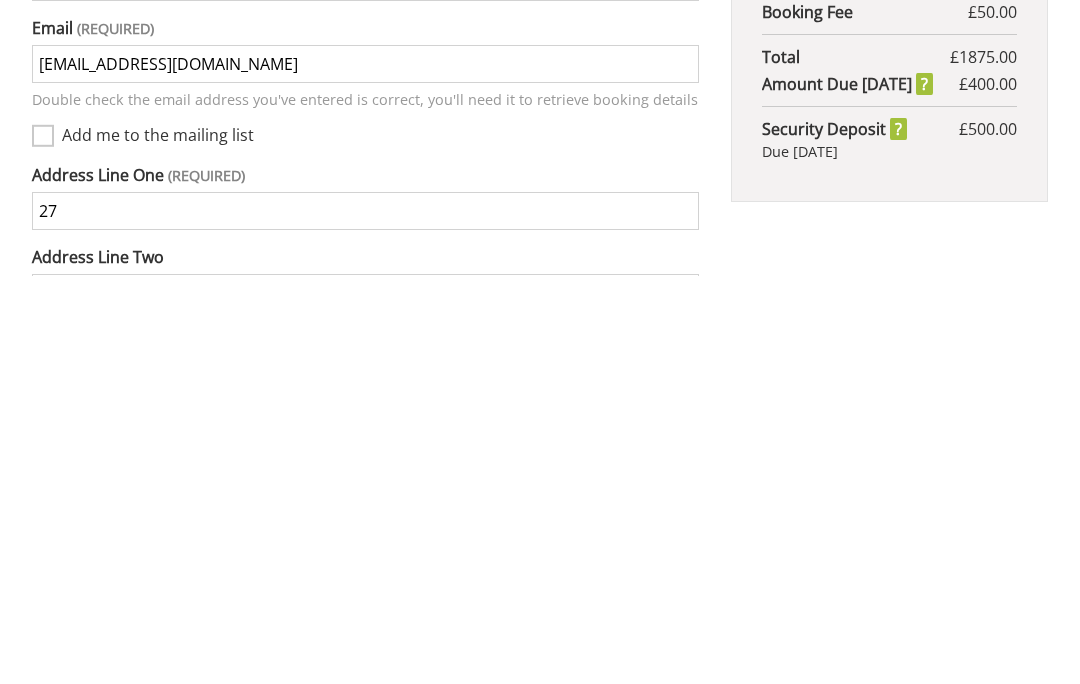 type on "27" 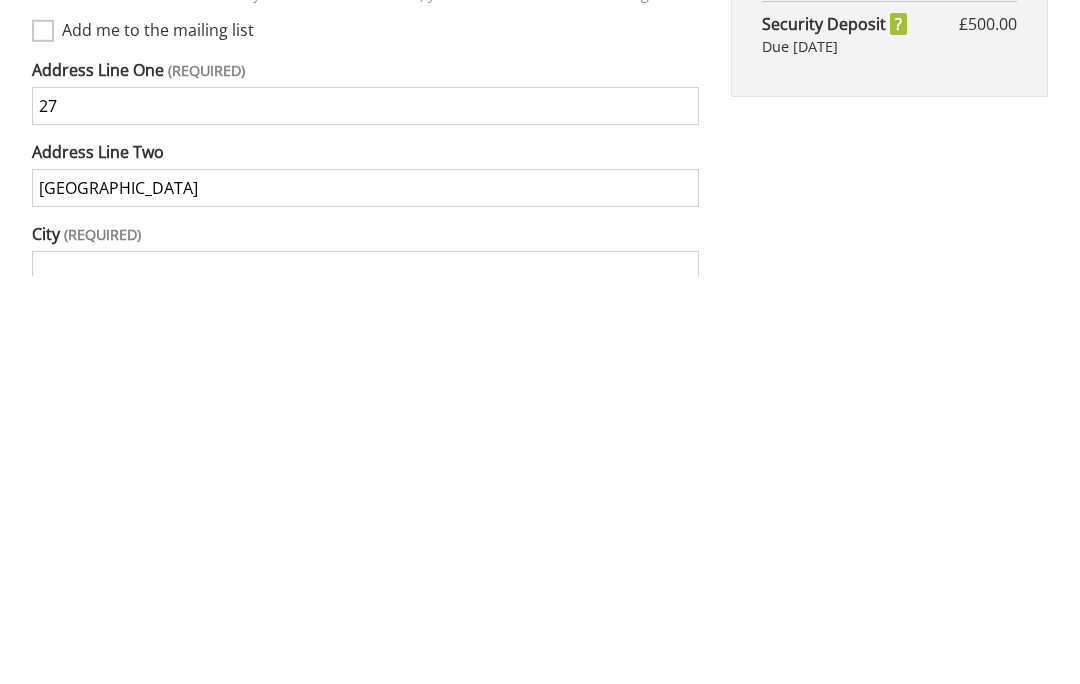 scroll, scrollTop: 959, scrollLeft: 0, axis: vertical 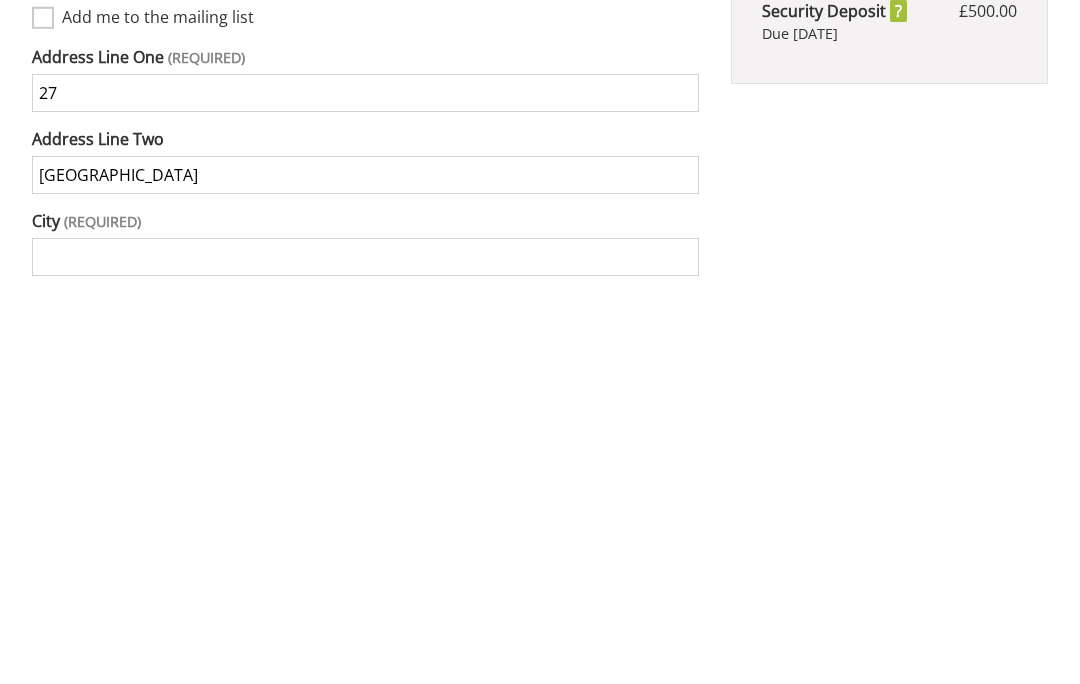 type on "[GEOGRAPHIC_DATA]" 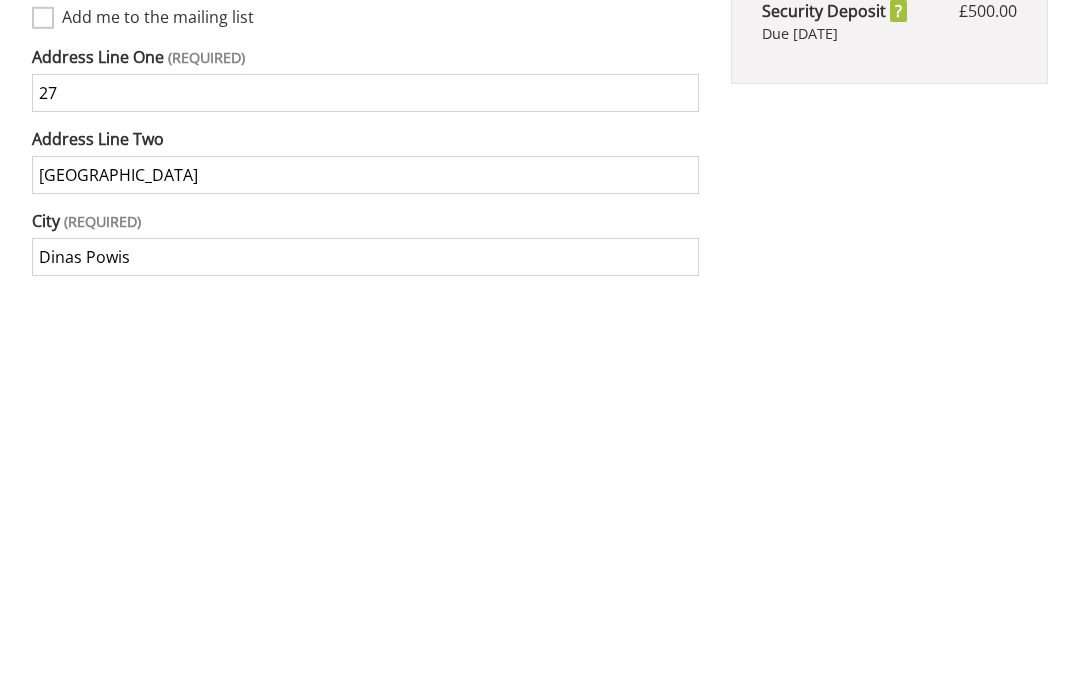 type on "Dinas Powis" 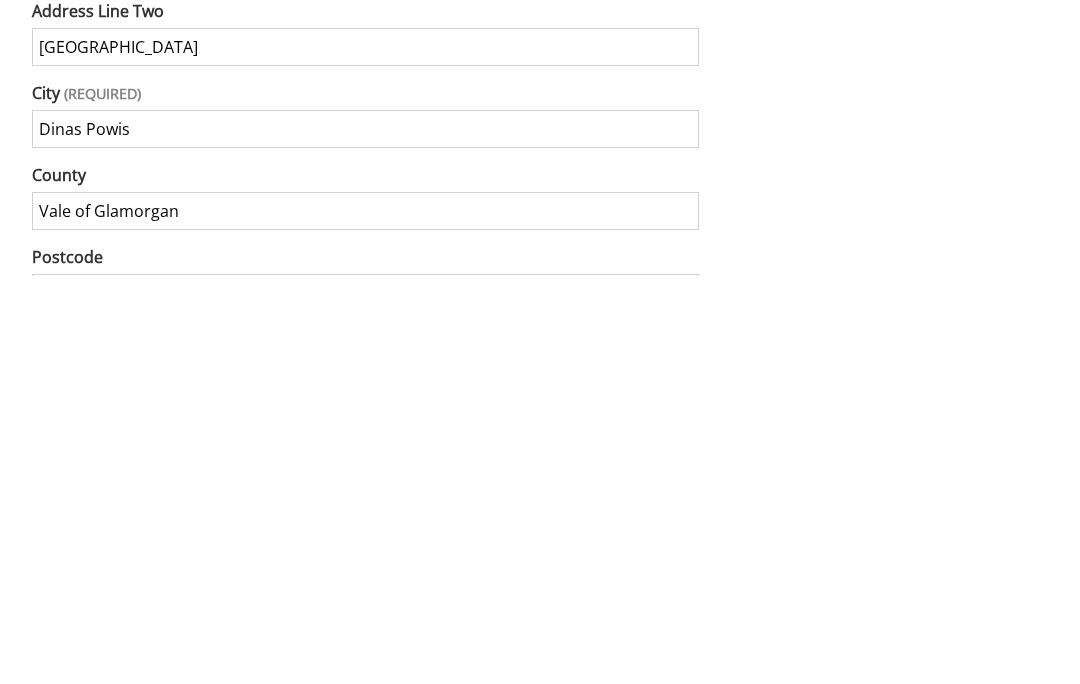 type on "Vale of Glamorgan" 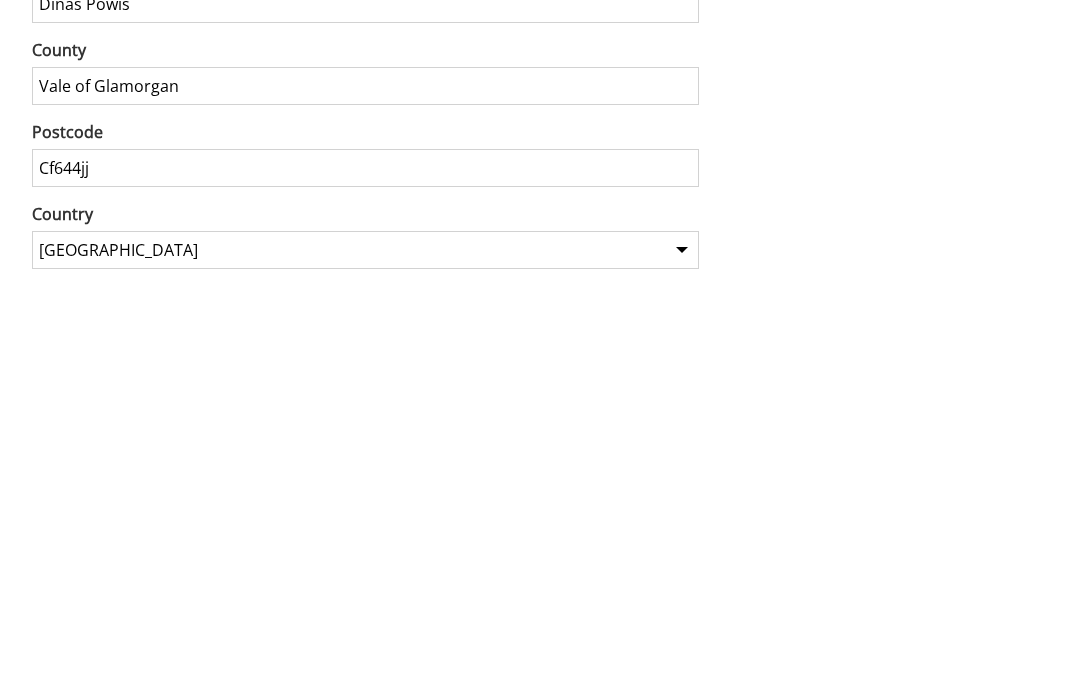 type on "Cf644jj" 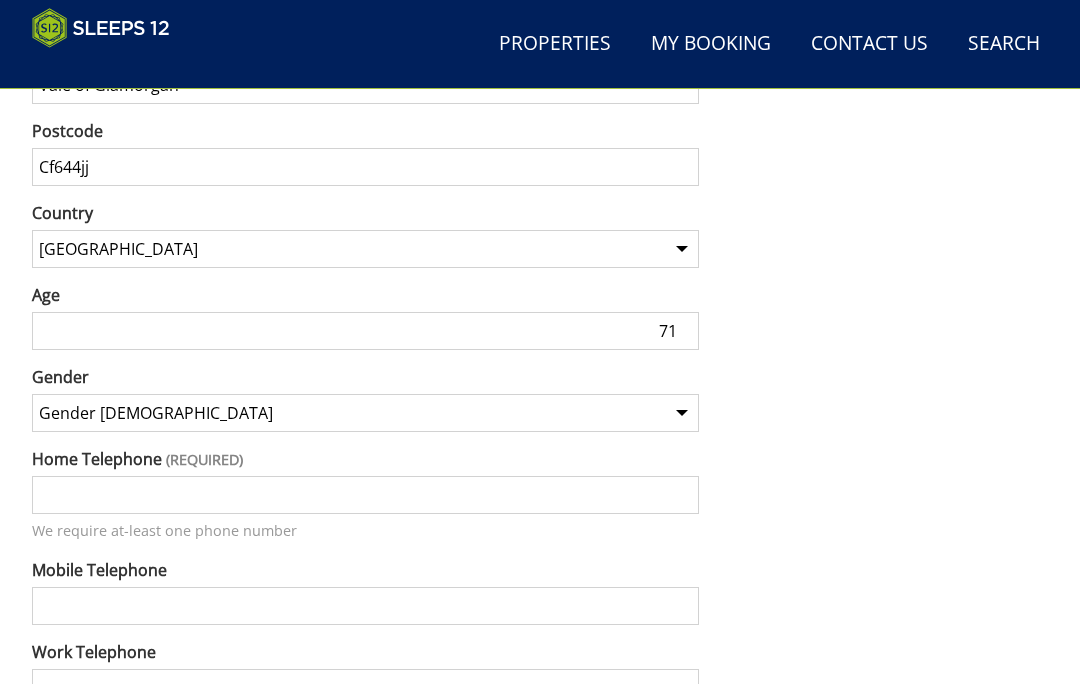 click on "71" at bounding box center (365, 331) 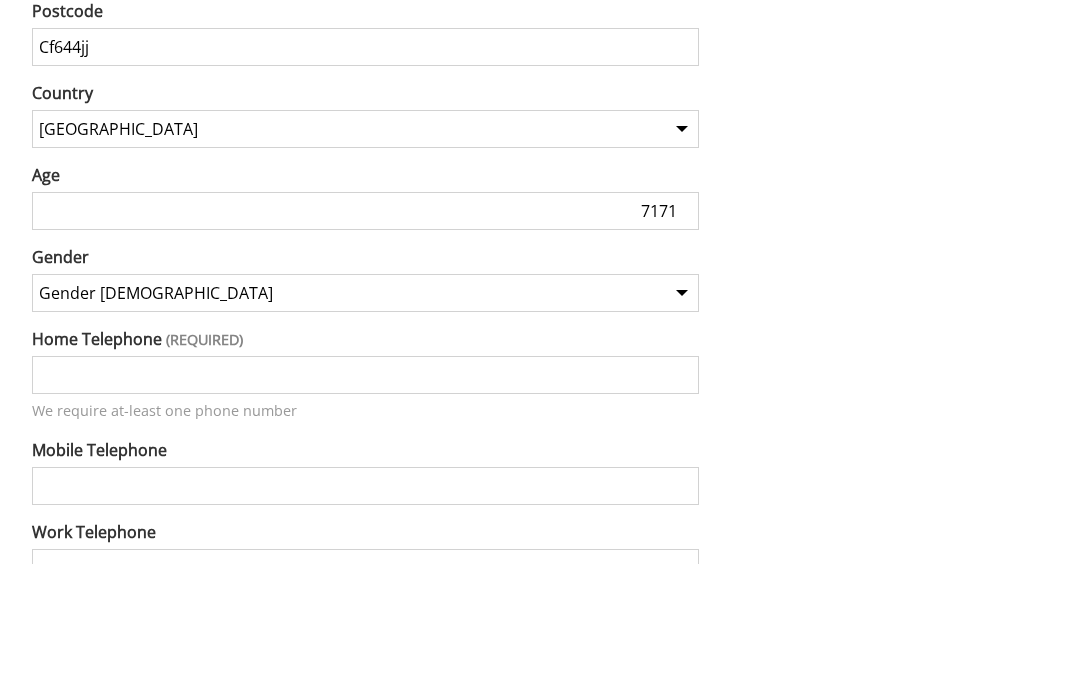 click on "7171" at bounding box center [365, 332] 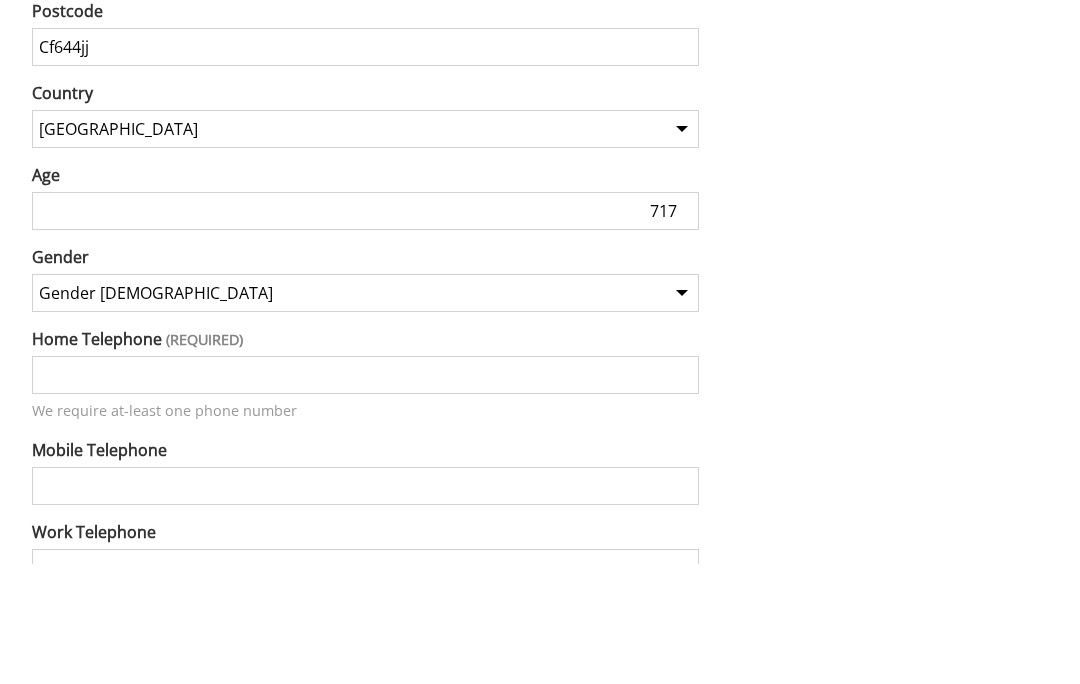type on "71" 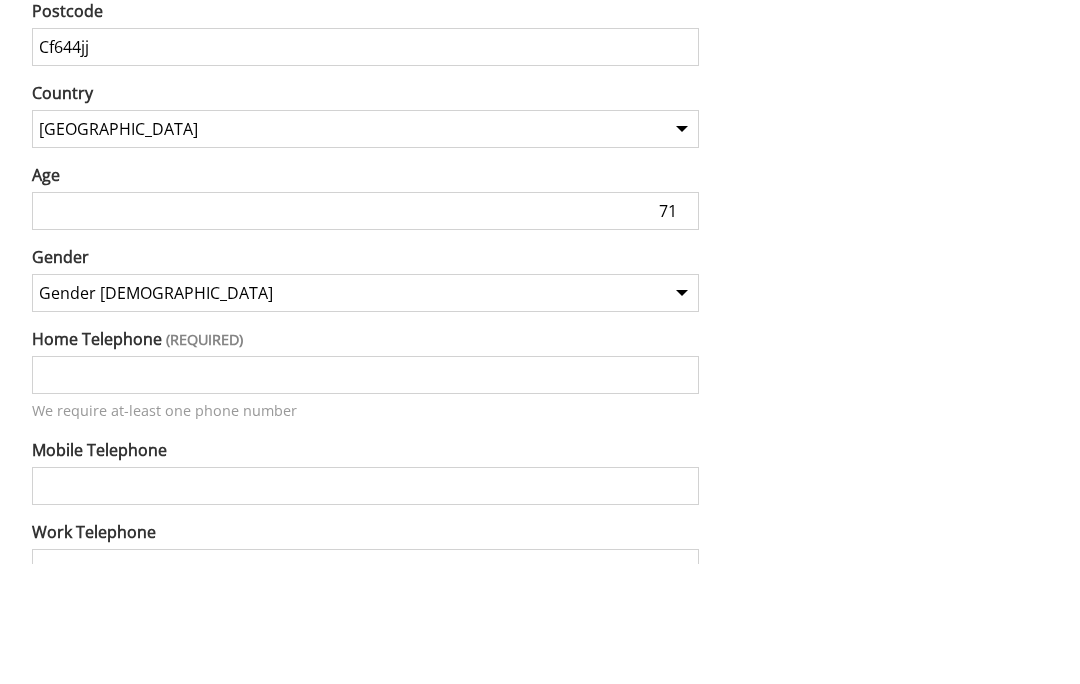 click on "Gender unspecified
Gender [DEMOGRAPHIC_DATA]
Gender [DEMOGRAPHIC_DATA]" at bounding box center [365, 414] 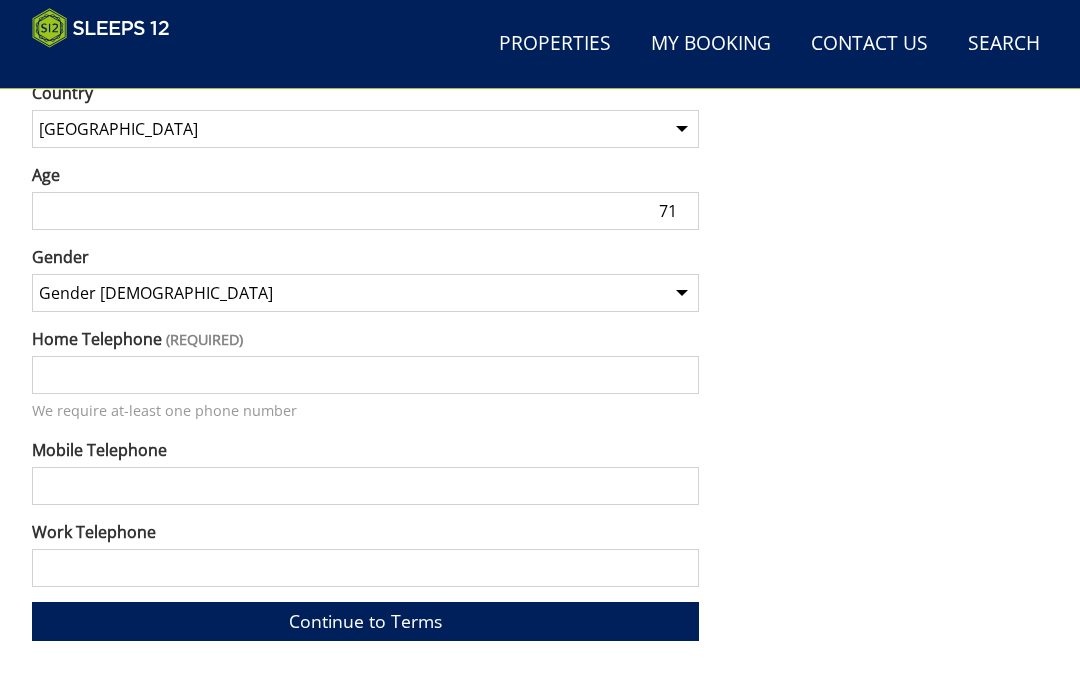 click on "Home Telephone" at bounding box center [365, 375] 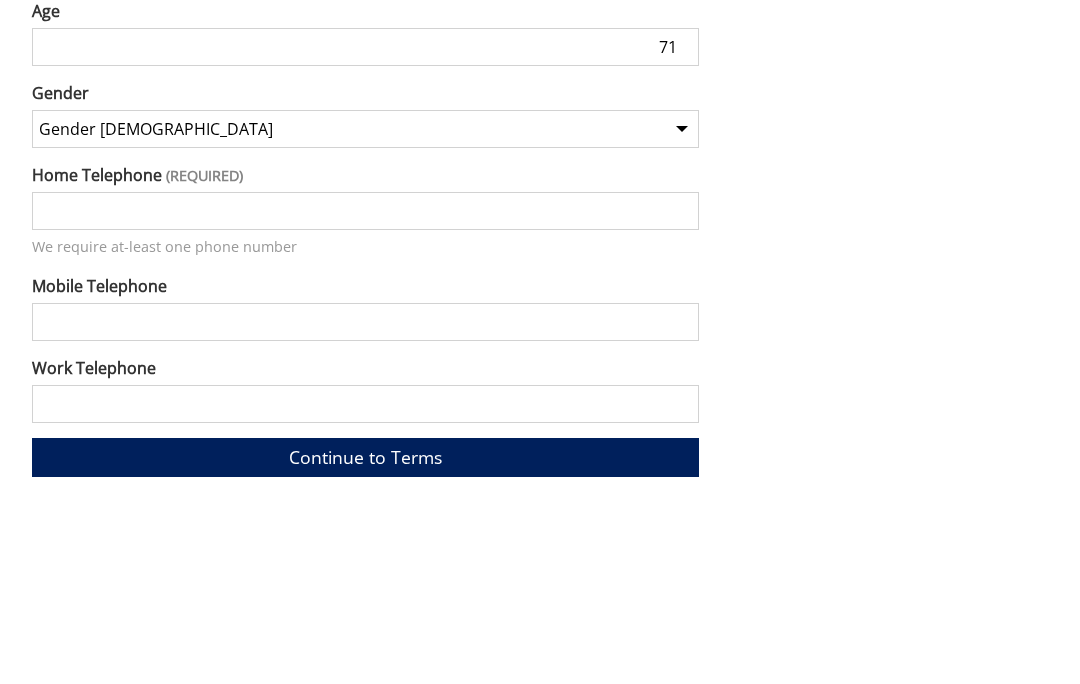 click on "Mobile Telephone" at bounding box center (365, 486) 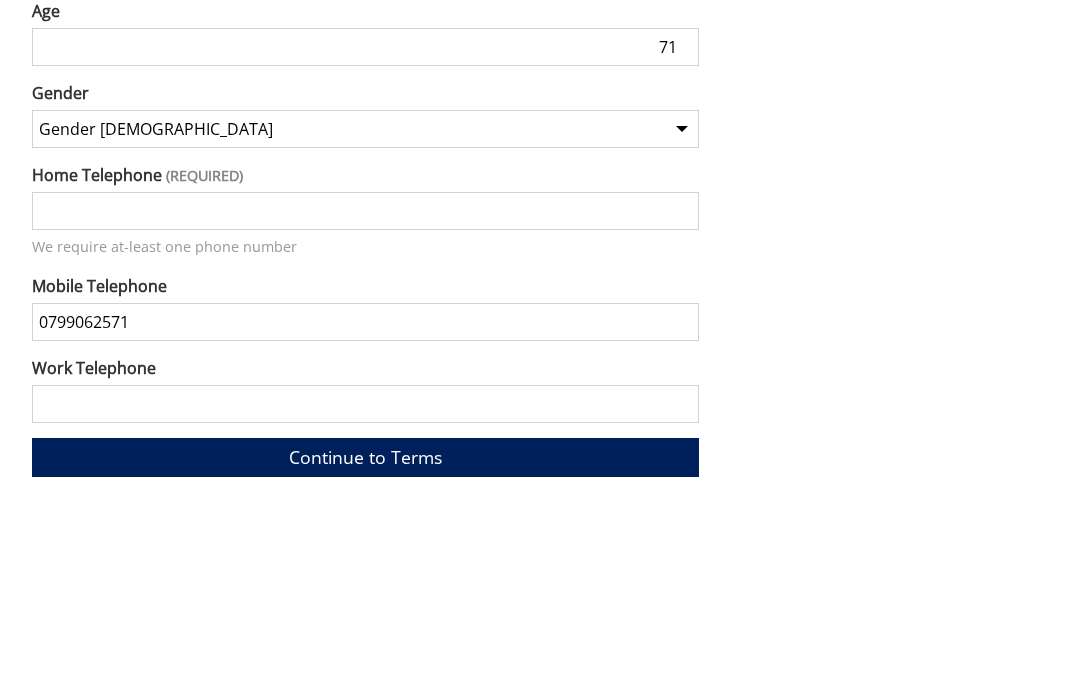 type on "07990625710" 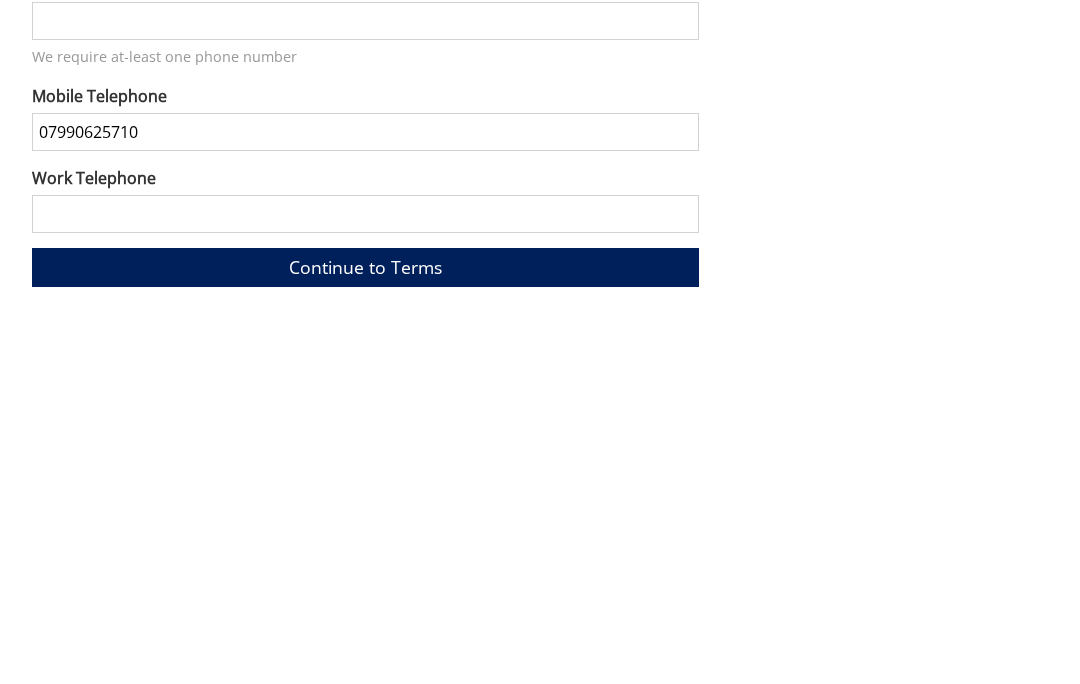 click on "Continue to Terms" at bounding box center [365, 621] 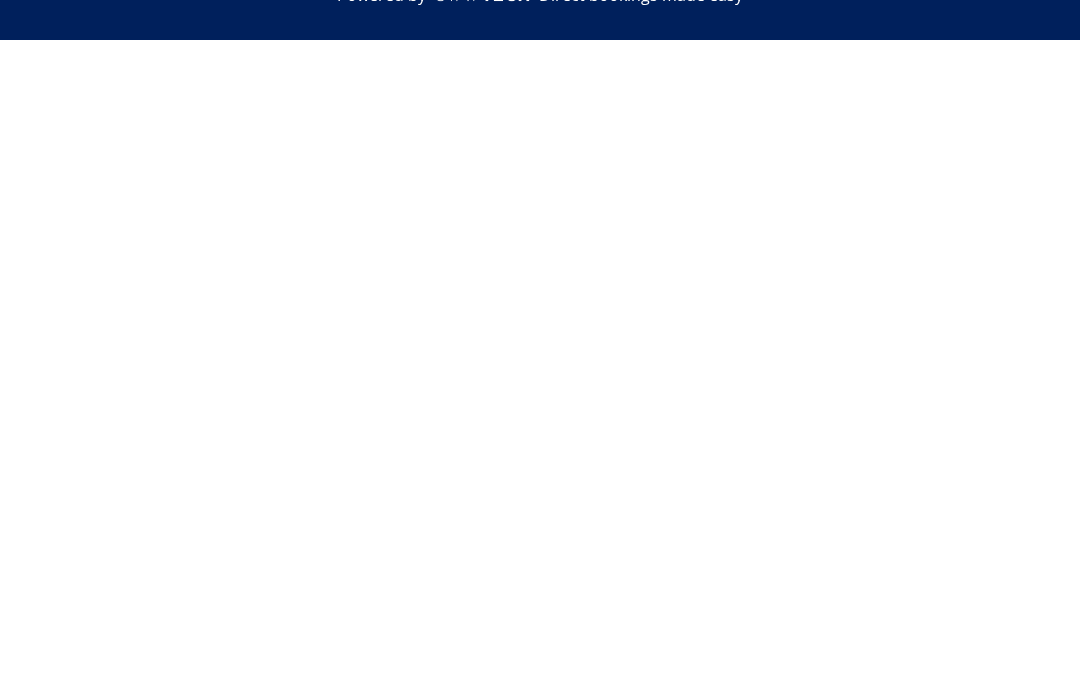 scroll, scrollTop: 800, scrollLeft: 0, axis: vertical 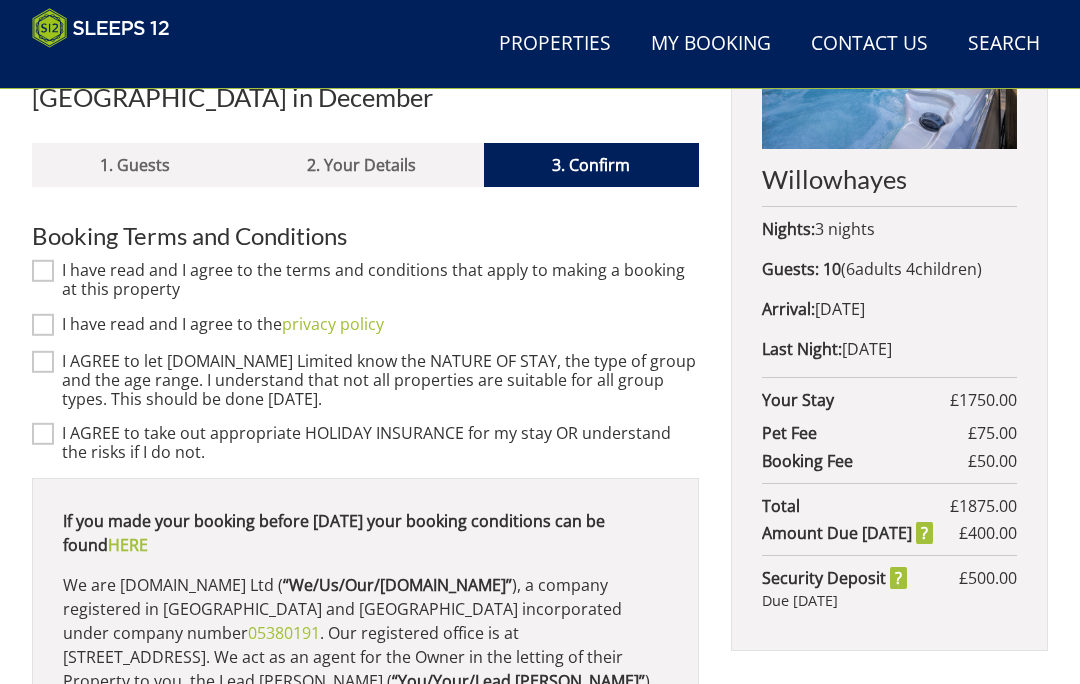click on "I have read and I agree to the terms and conditions that apply to making a booking at this property" at bounding box center (43, 271) 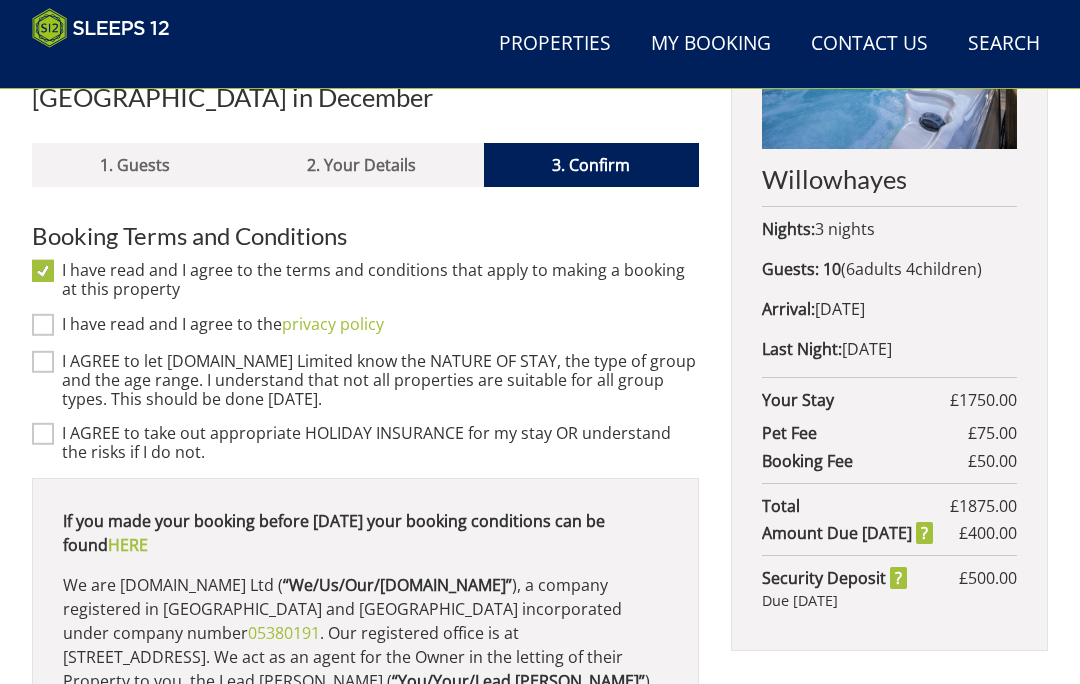 click on "Booking Terms and Conditions
I have read and I agree to the terms and conditions that apply to making a booking at this property
I have read and I agree to the  privacy policy
I AGREE to let Sleeps12.com Limited know the NATURE OF STAY, the type of group and the age range. I understand that not all properties are suitable for all group types. This should be done within 7 days.
I AGREE to take out appropriate HOLIDAY INSURANCE for my stay OR understand the risks if I do not.
HERE
We are Sleeps12.com Ltd ( “We/Us/Our/Sleeps12.com” 05380191 ;" at bounding box center [365, 573] 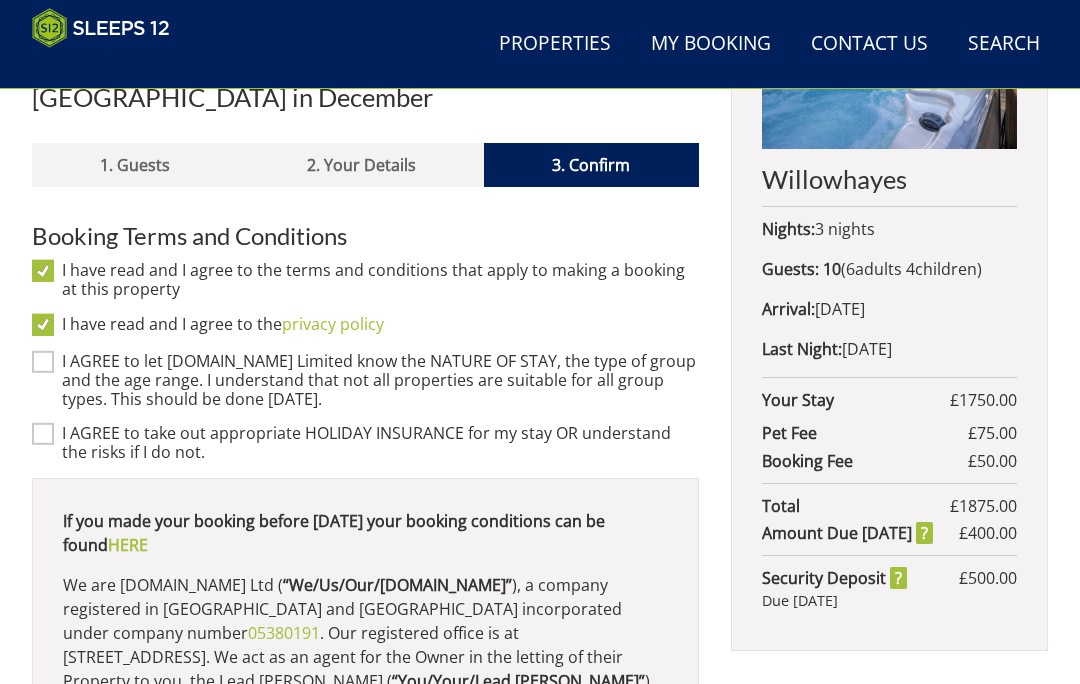 click on "I AGREE to let Sleeps12.com Limited know the NATURE OF STAY, the type of group and the age range. I understand that not all properties are suitable for all group types. This should be done within 7 days." at bounding box center [43, 361] 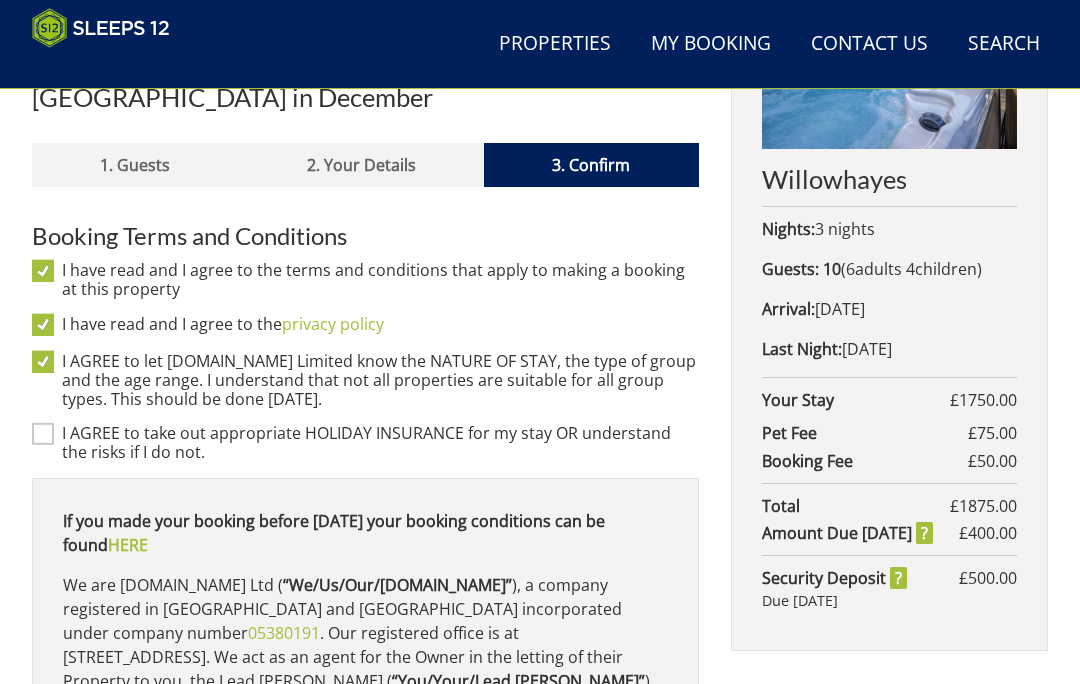 click on "I AGREE to take out appropriate HOLIDAY INSURANCE for my stay OR understand the risks if I do not." at bounding box center (43, 434) 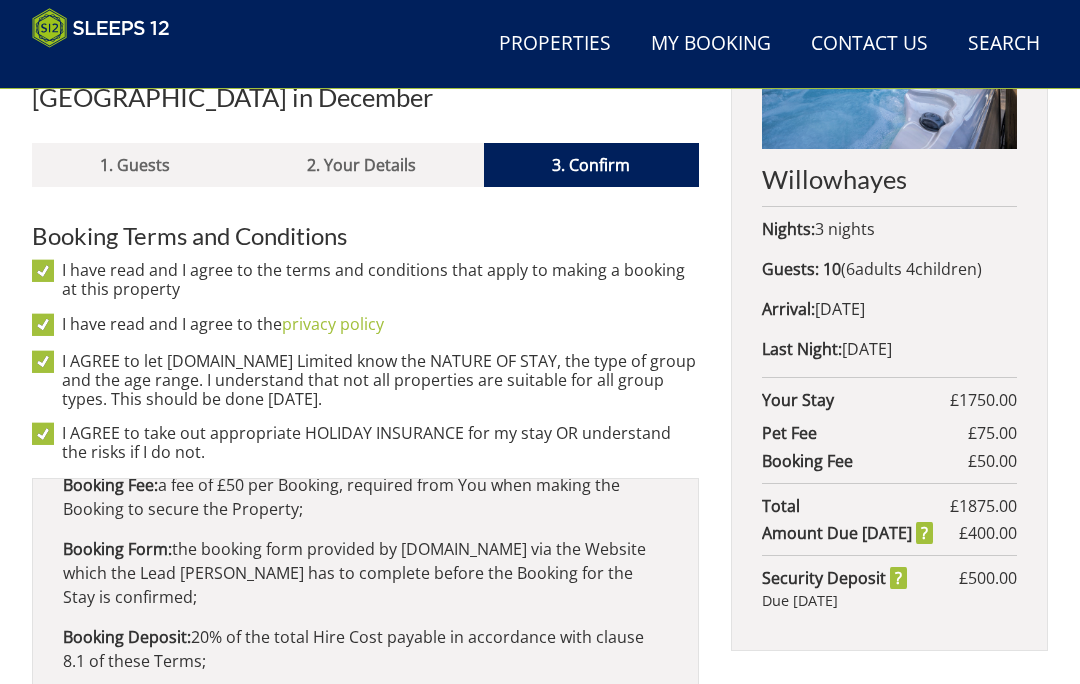 scroll, scrollTop: 620, scrollLeft: 0, axis: vertical 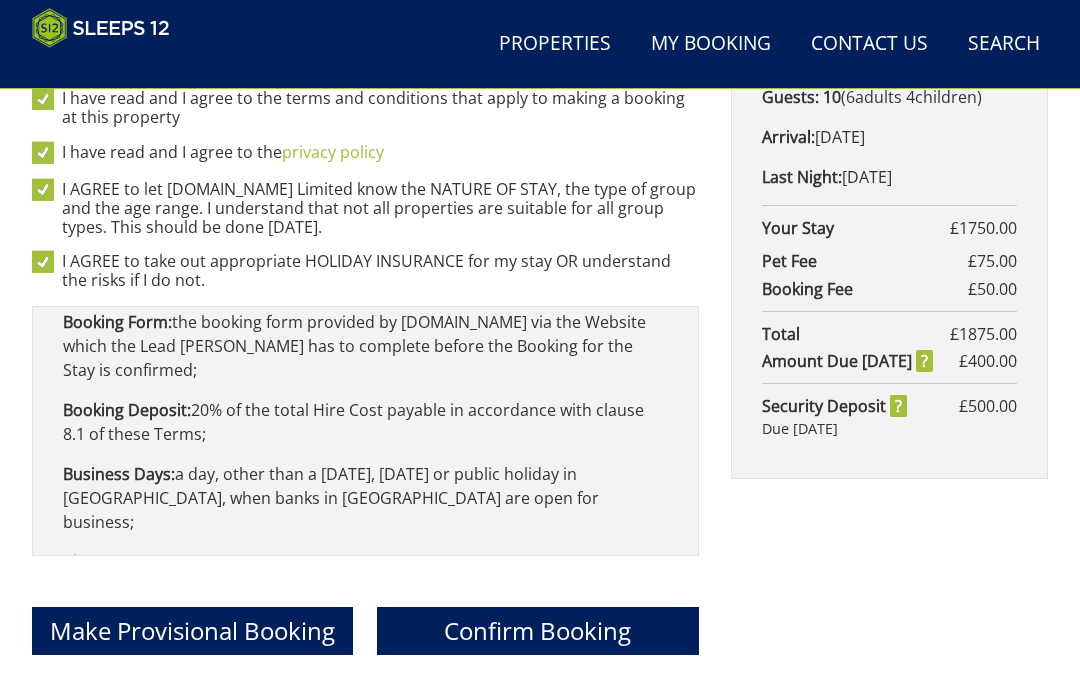 click on "Confirm Booking" at bounding box center (537, 630) 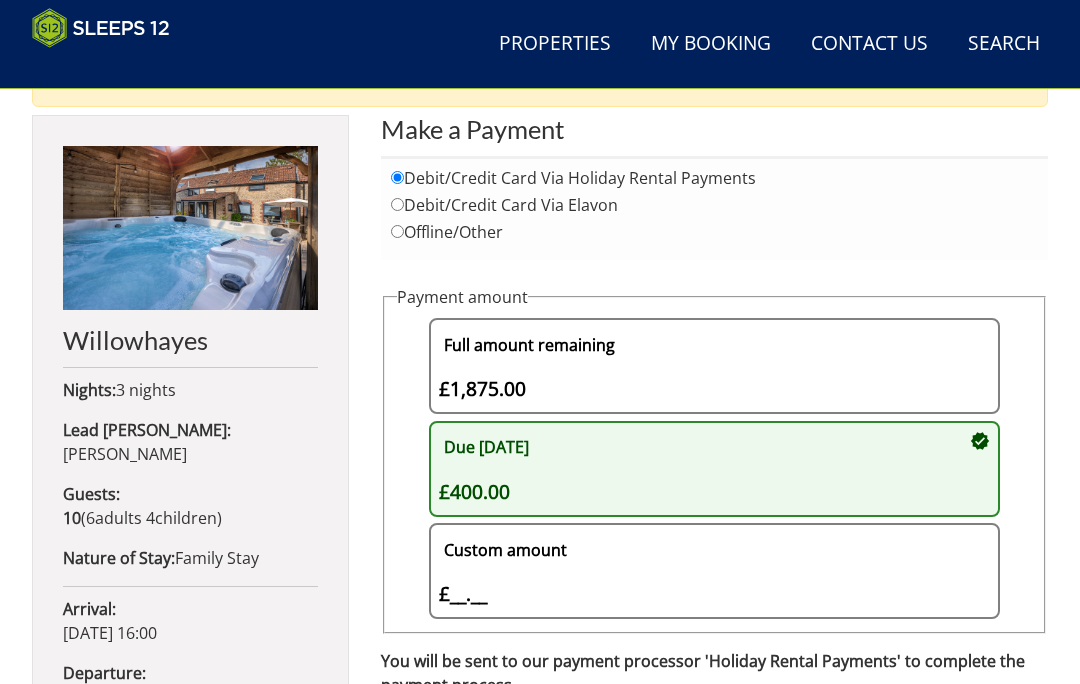 scroll, scrollTop: 758, scrollLeft: 0, axis: vertical 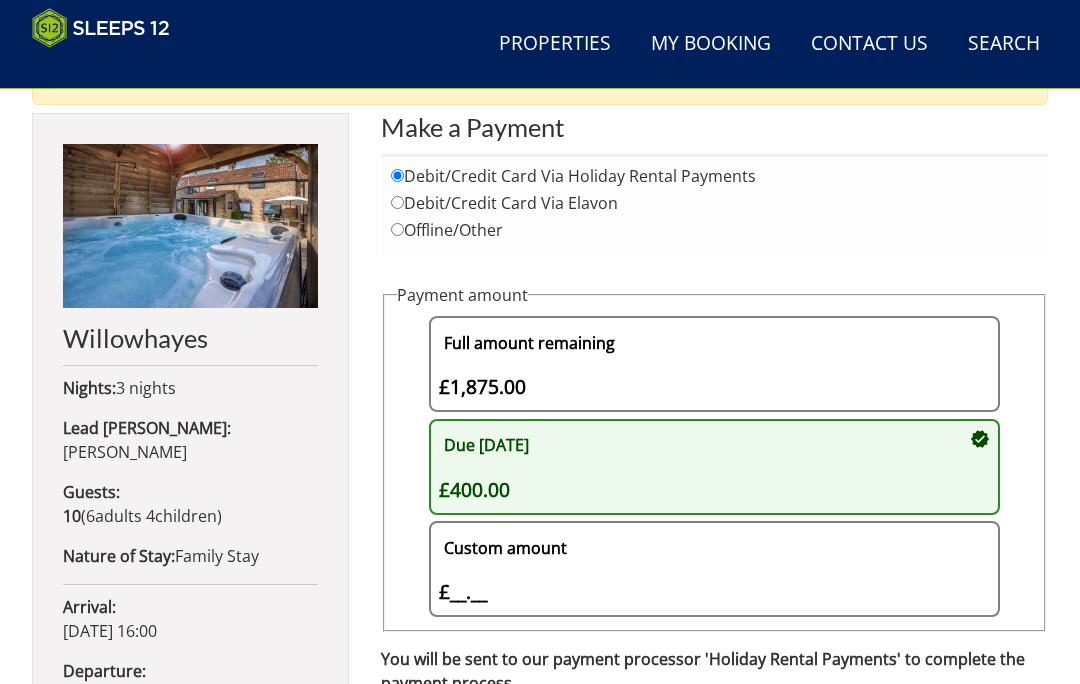 click on "Custom amount
£__.__
£" at bounding box center [704, 569] 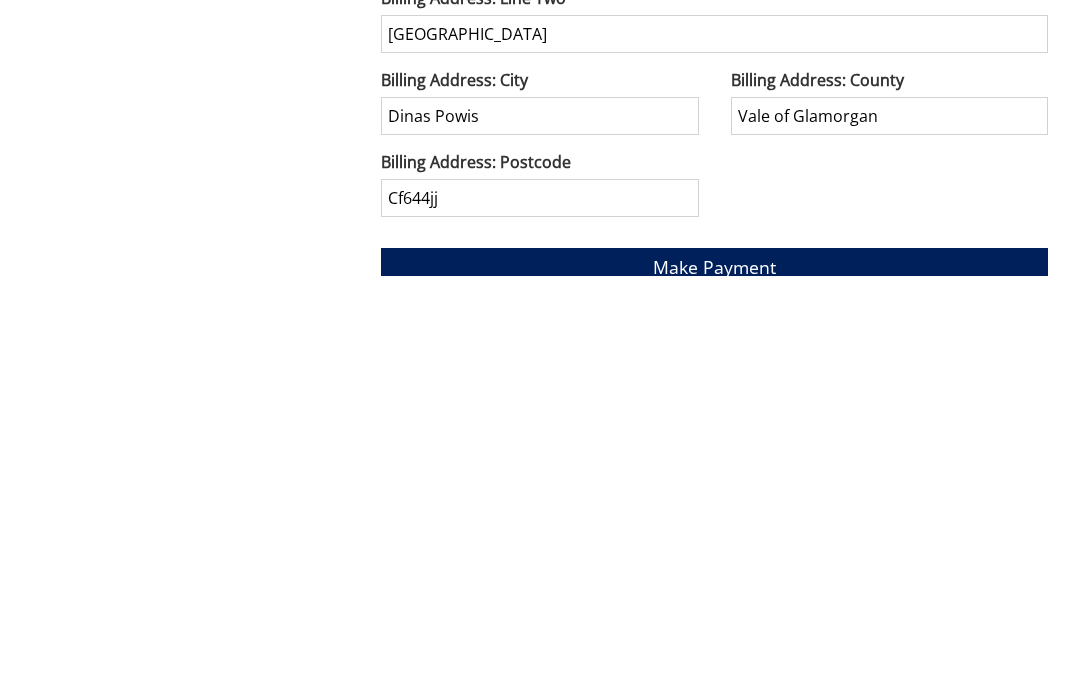 scroll, scrollTop: 1411, scrollLeft: 0, axis: vertical 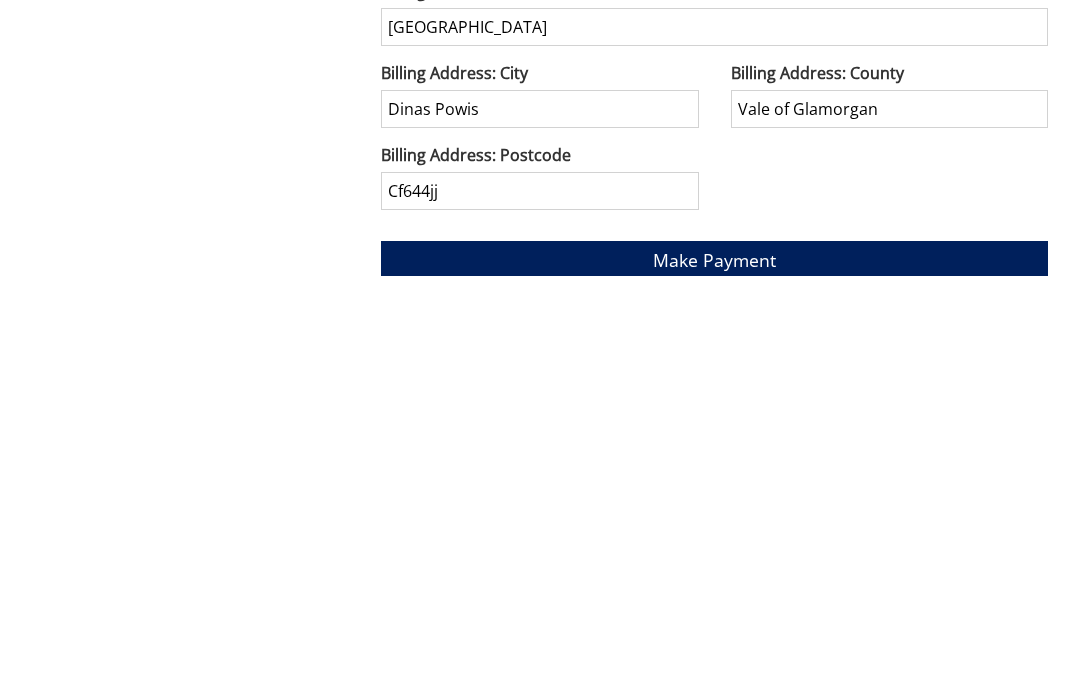 type on "400" 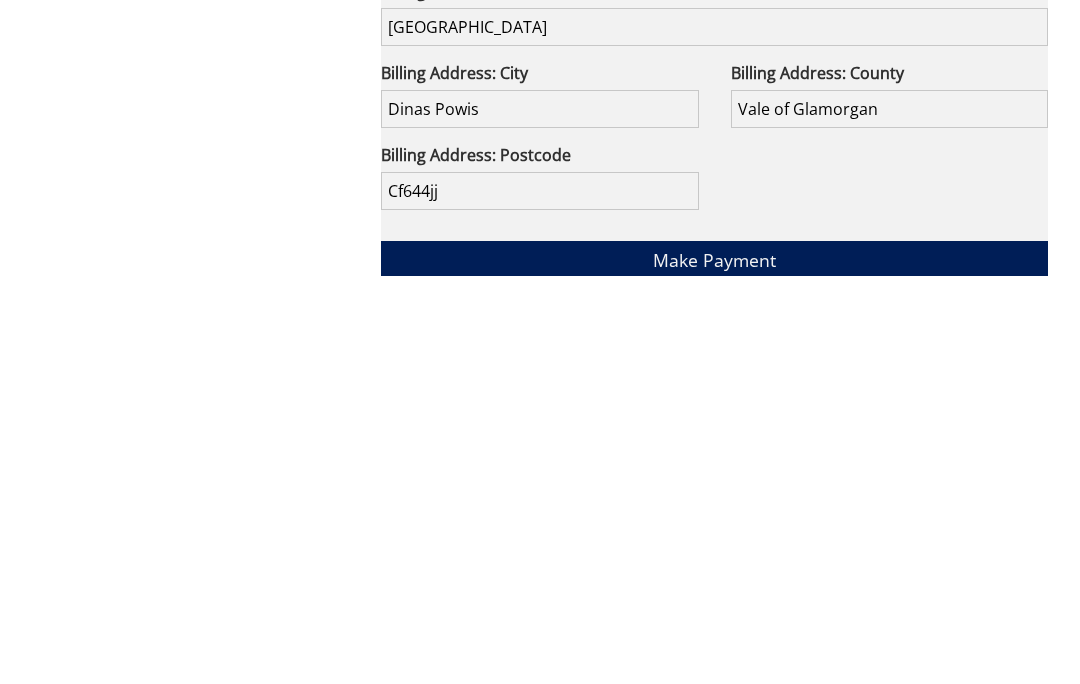 scroll, scrollTop: 1907, scrollLeft: 0, axis: vertical 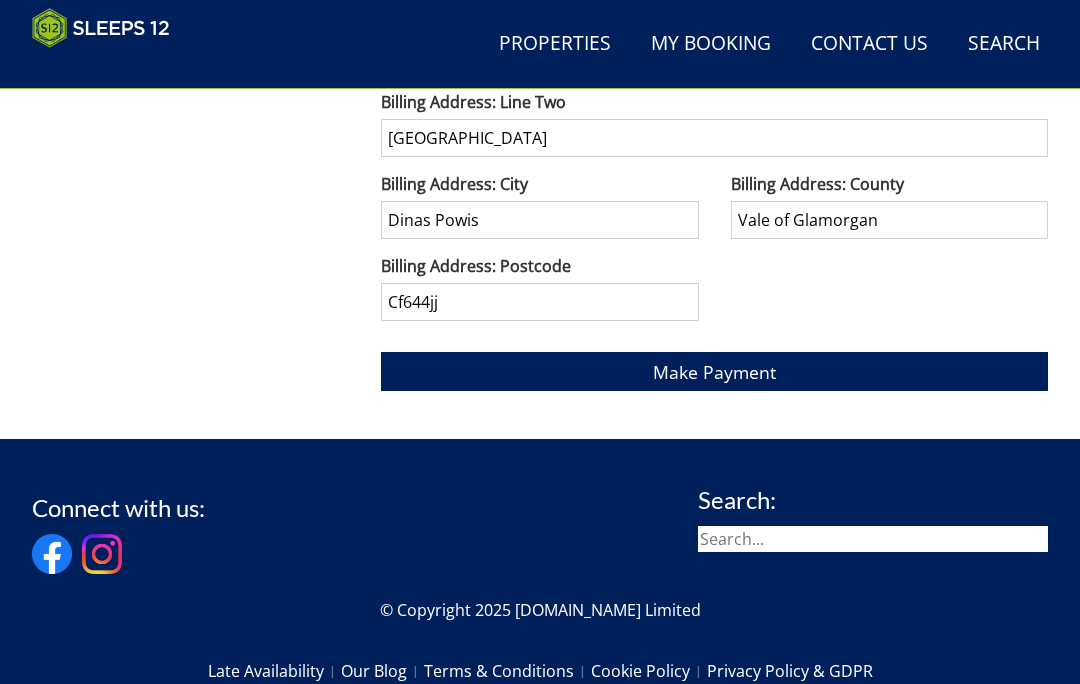 click on "Make Payment" at bounding box center [714, 372] 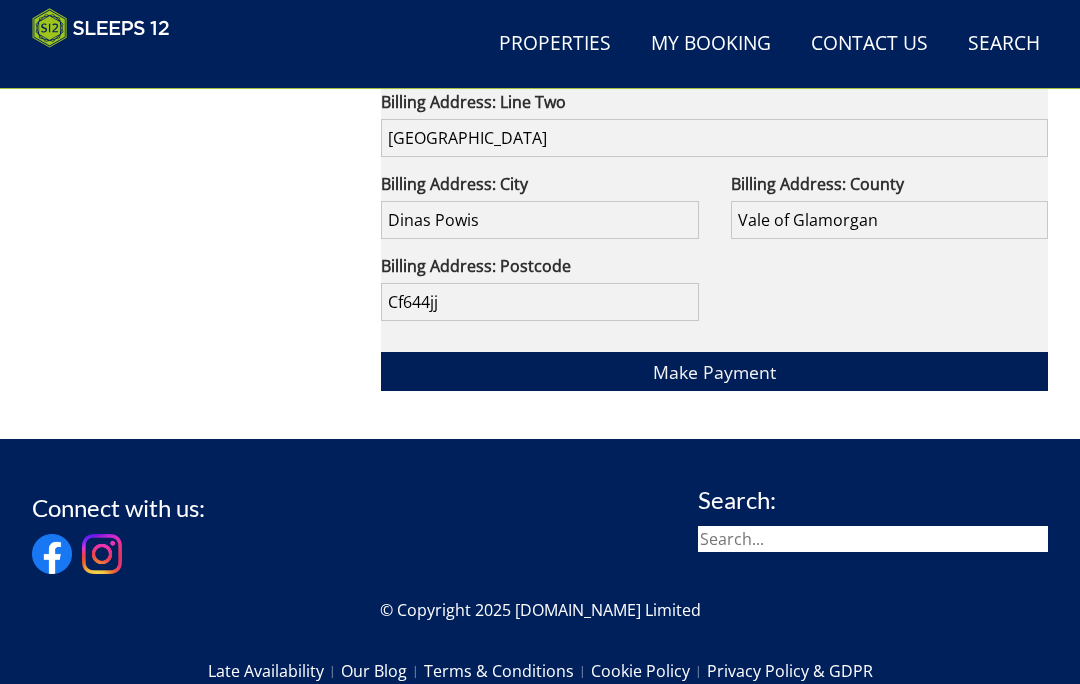 scroll, scrollTop: 1794, scrollLeft: 0, axis: vertical 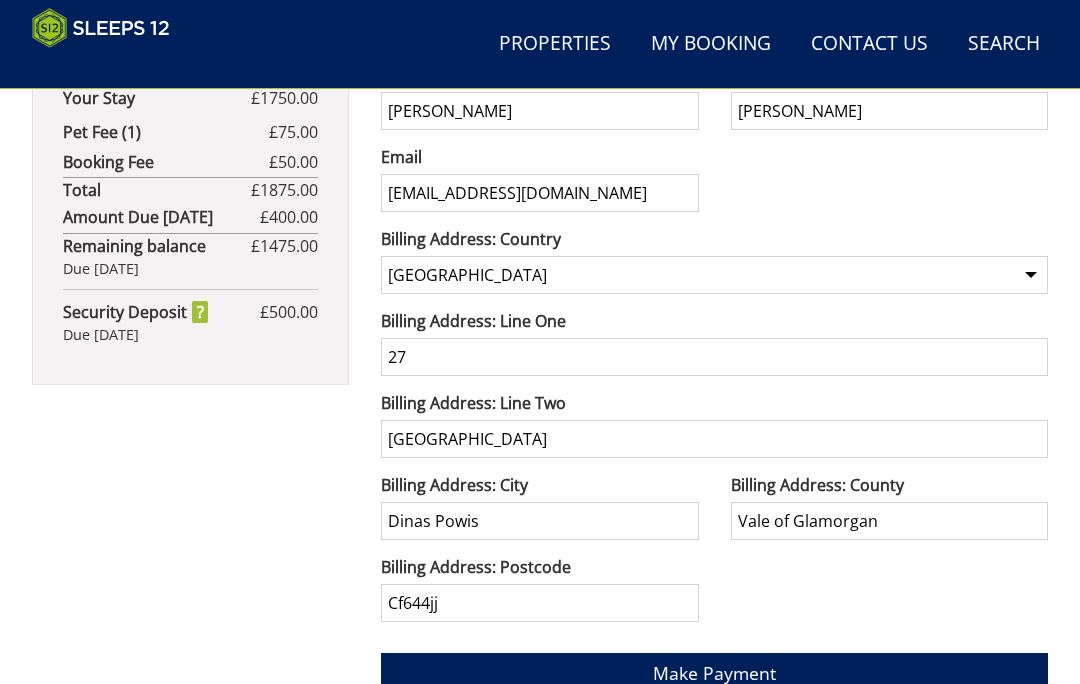 click on "Make Payment" at bounding box center [714, 673] 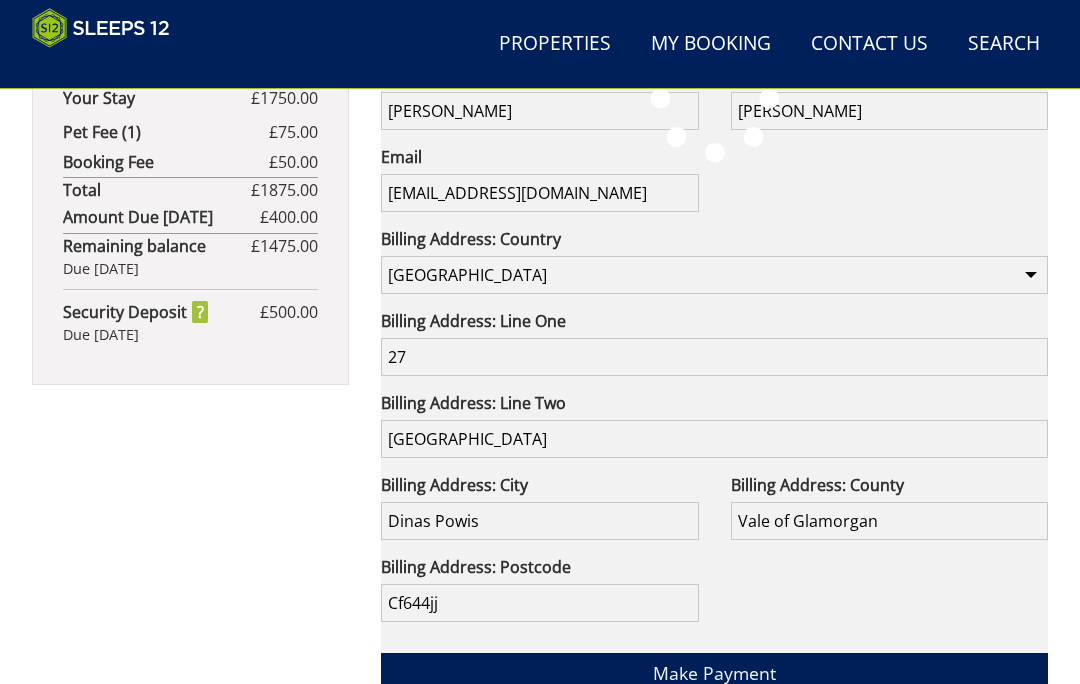 scroll, scrollTop: 1493, scrollLeft: 0, axis: vertical 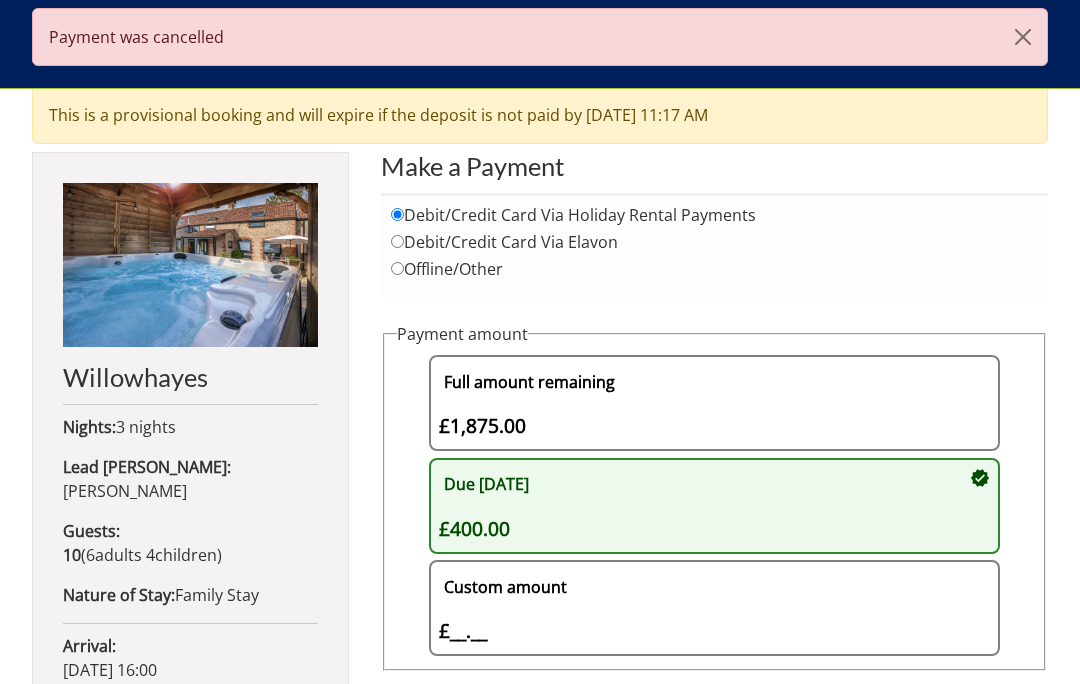 click on "Custom amount
£__.__
£" at bounding box center (704, 608) 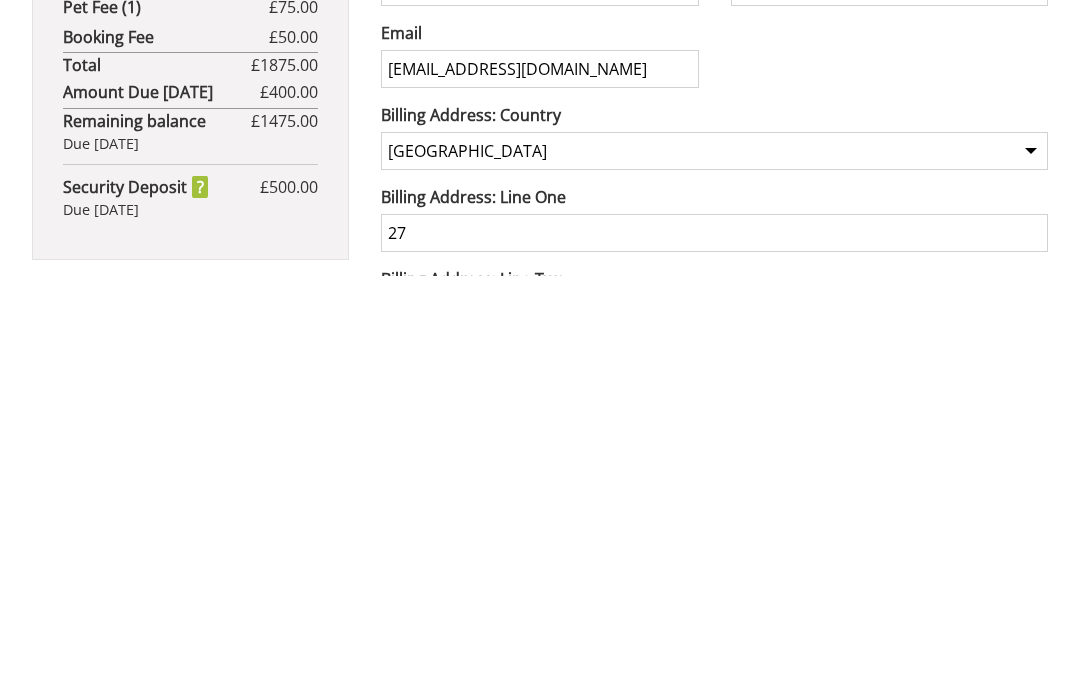 scroll, scrollTop: 1123, scrollLeft: 0, axis: vertical 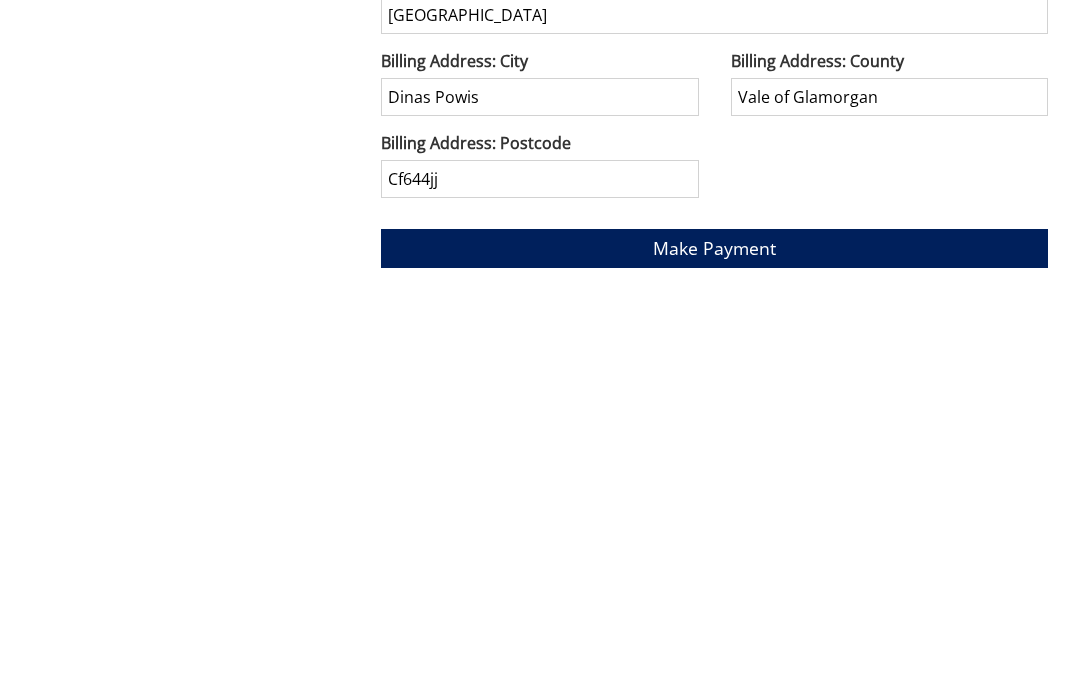 type on "400" 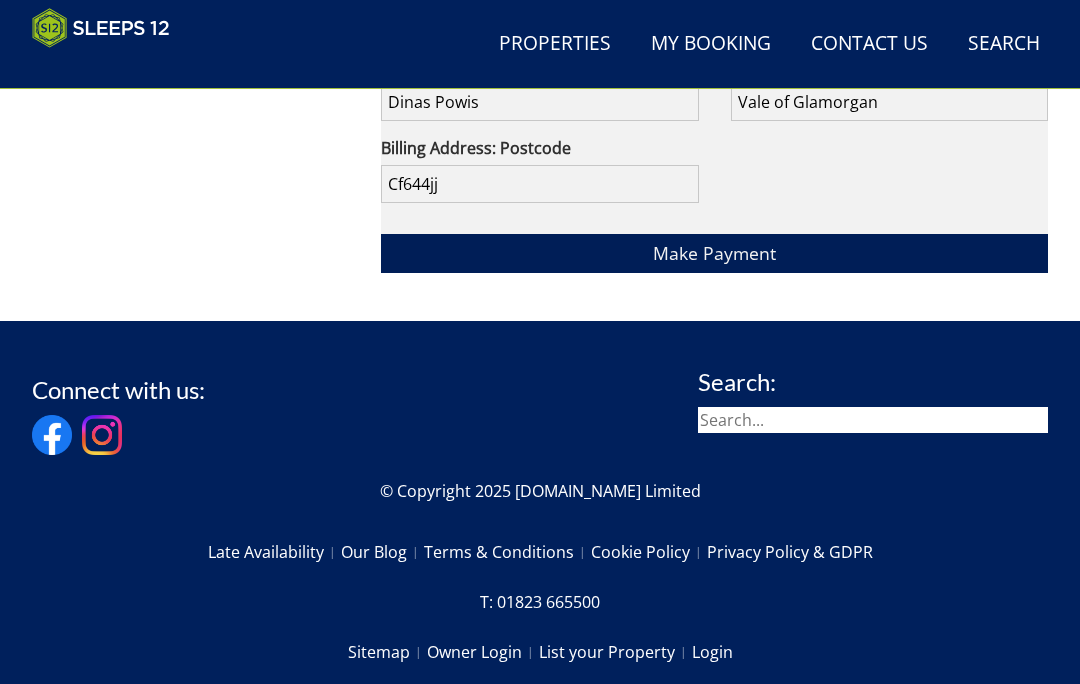 scroll, scrollTop: 1913, scrollLeft: 0, axis: vertical 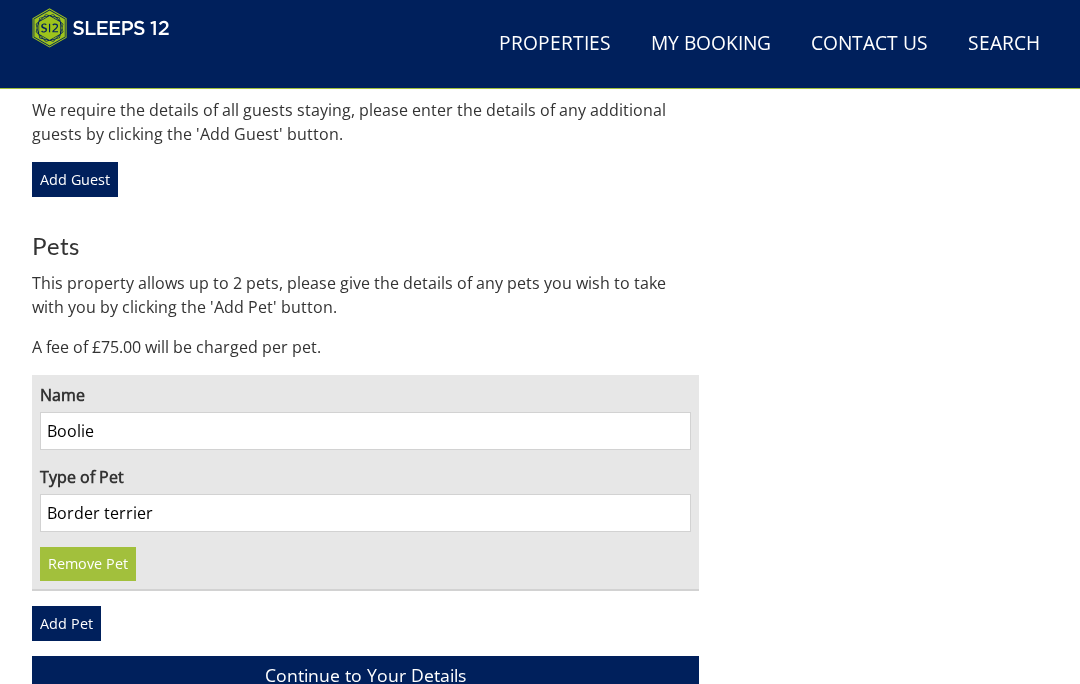 click on "Continue to Your Details" at bounding box center (365, 675) 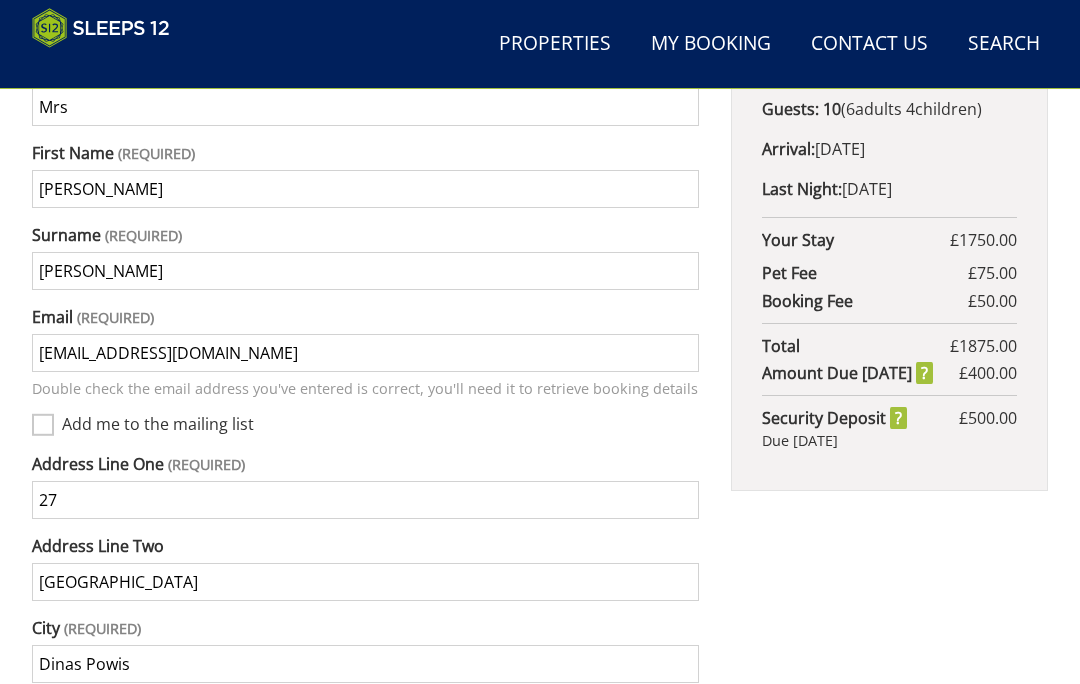 scroll, scrollTop: 958, scrollLeft: 0, axis: vertical 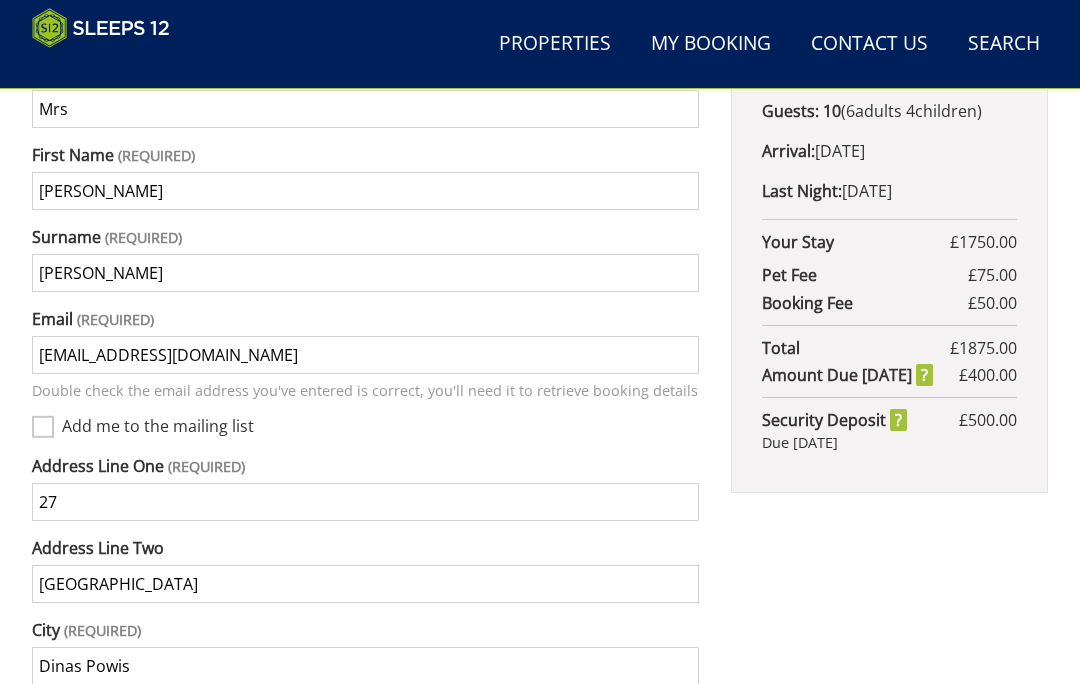 click on "Jane" at bounding box center [365, 191] 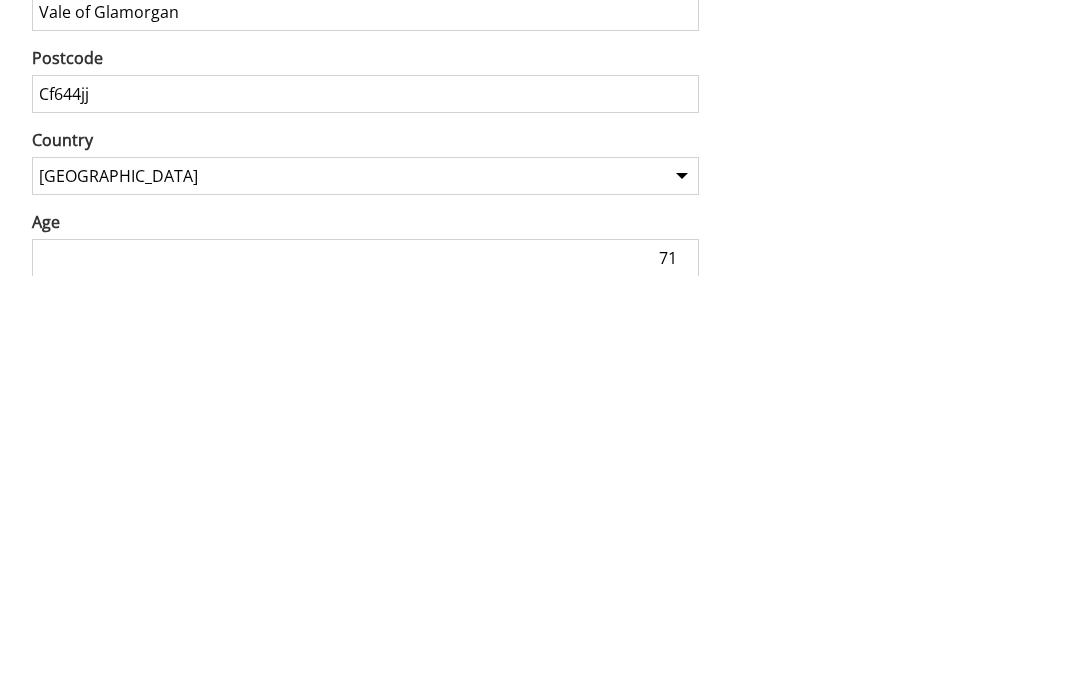 scroll, scrollTop: 1287, scrollLeft: 0, axis: vertical 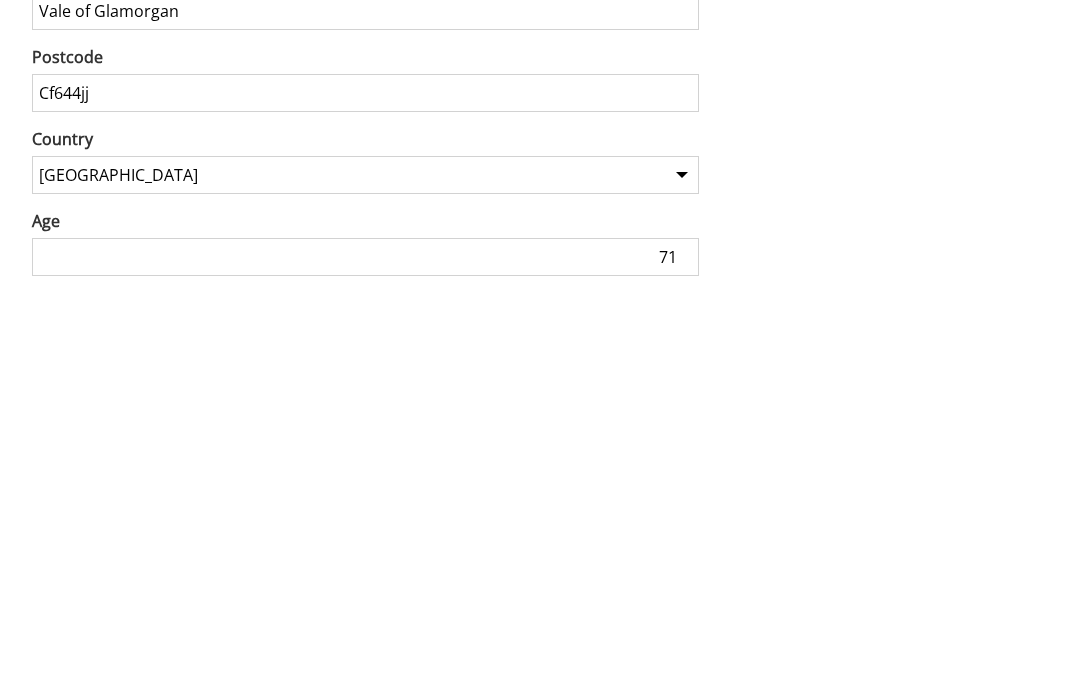 type on "[PERSON_NAME]" 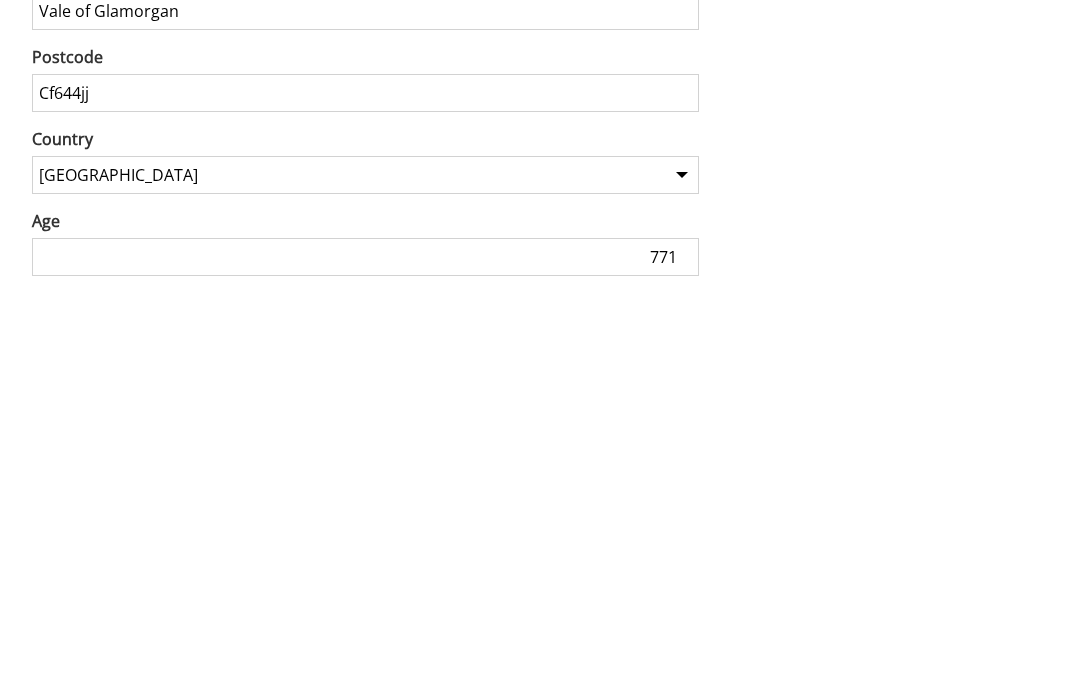 type on "7571" 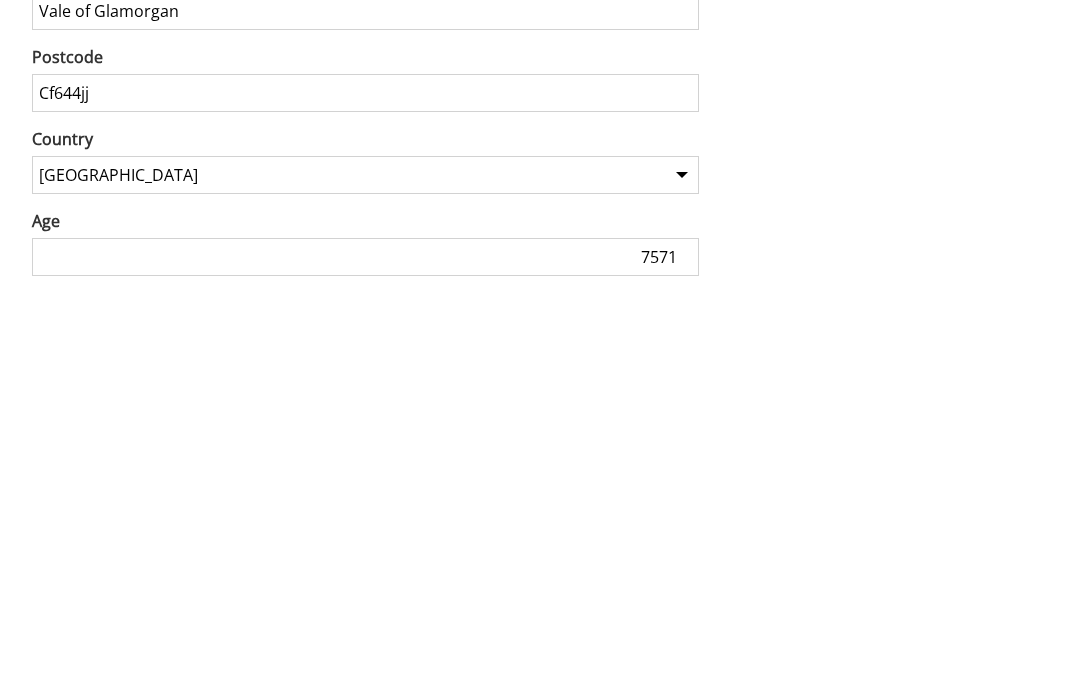 click on "7571" at bounding box center (365, 665) 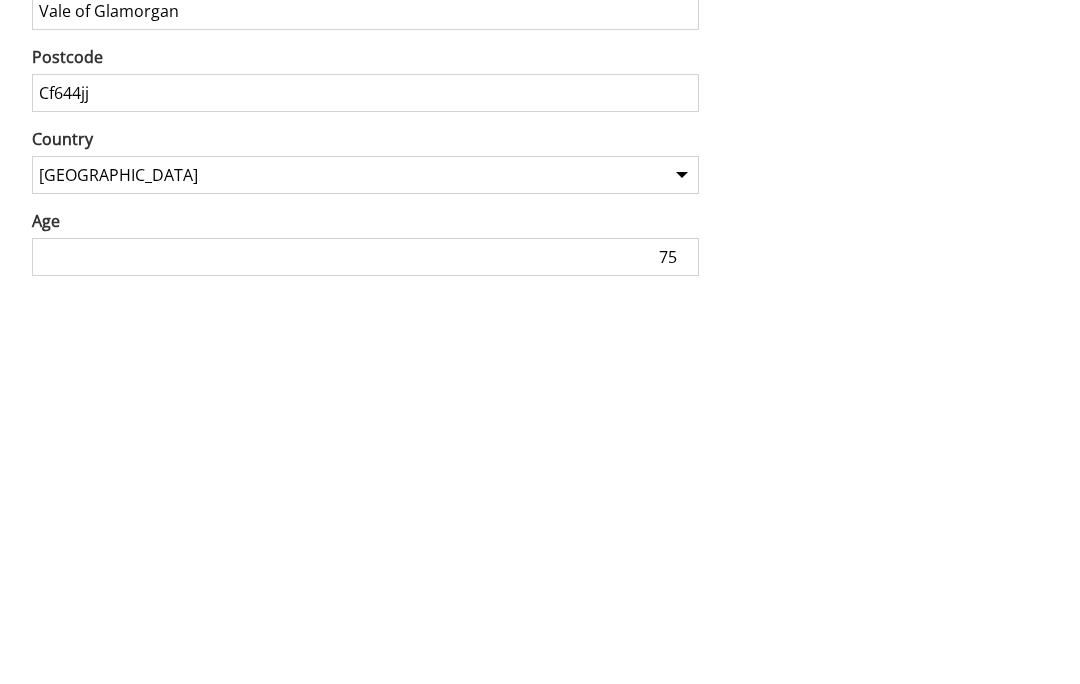 type on "75" 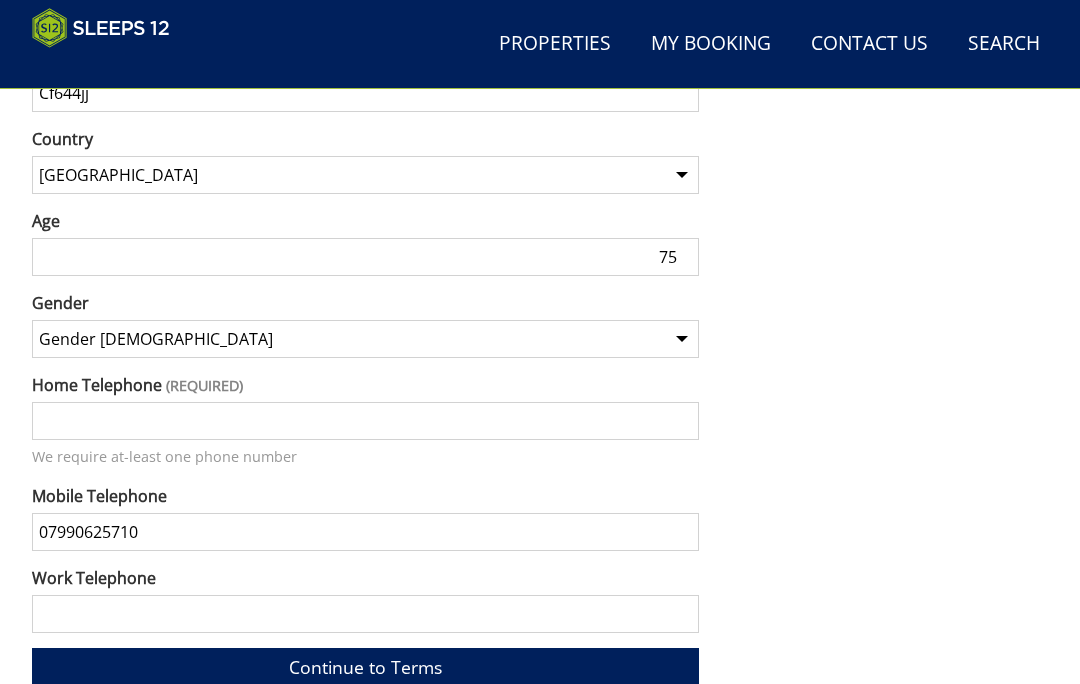 select on "gender_male" 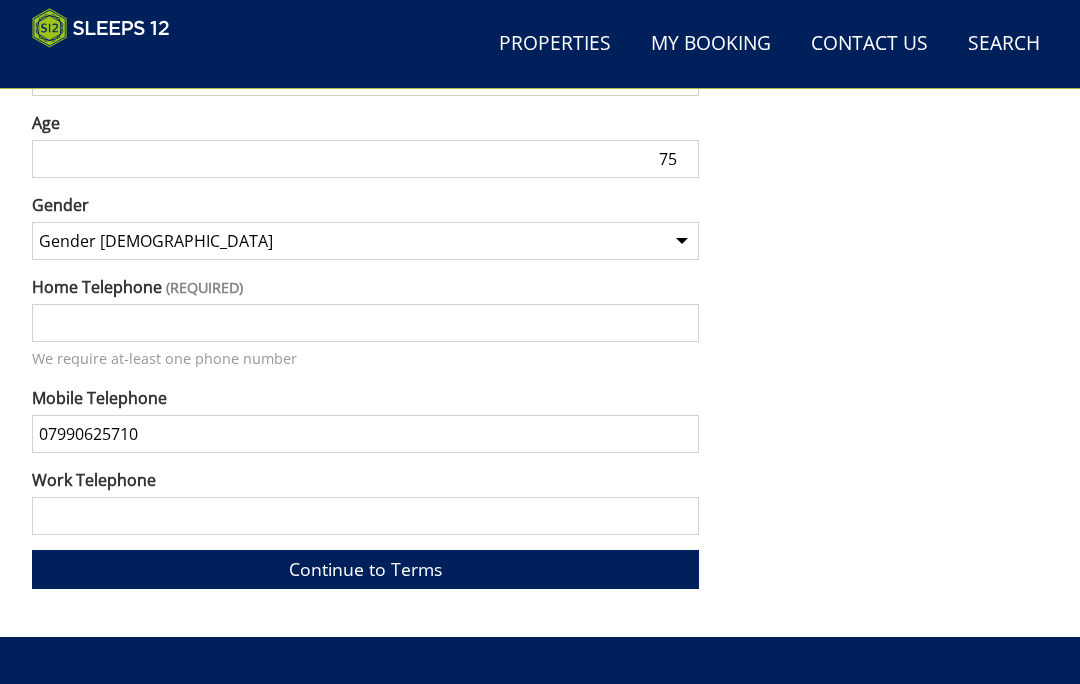 scroll, scrollTop: 1796, scrollLeft: 0, axis: vertical 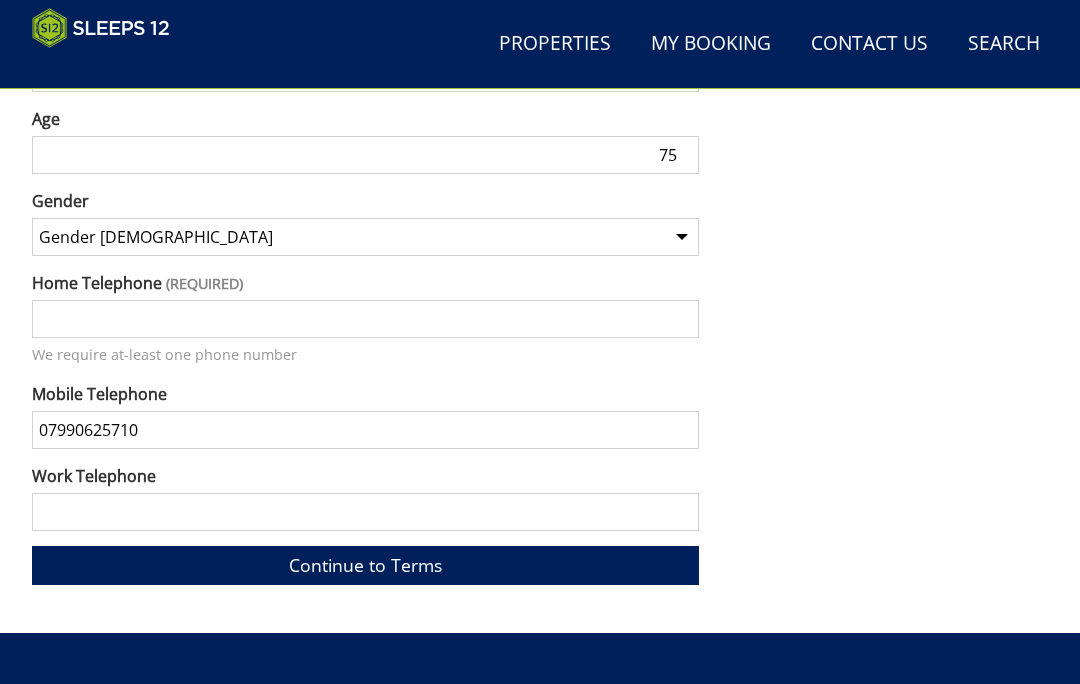click on "07990625710" at bounding box center [365, 431] 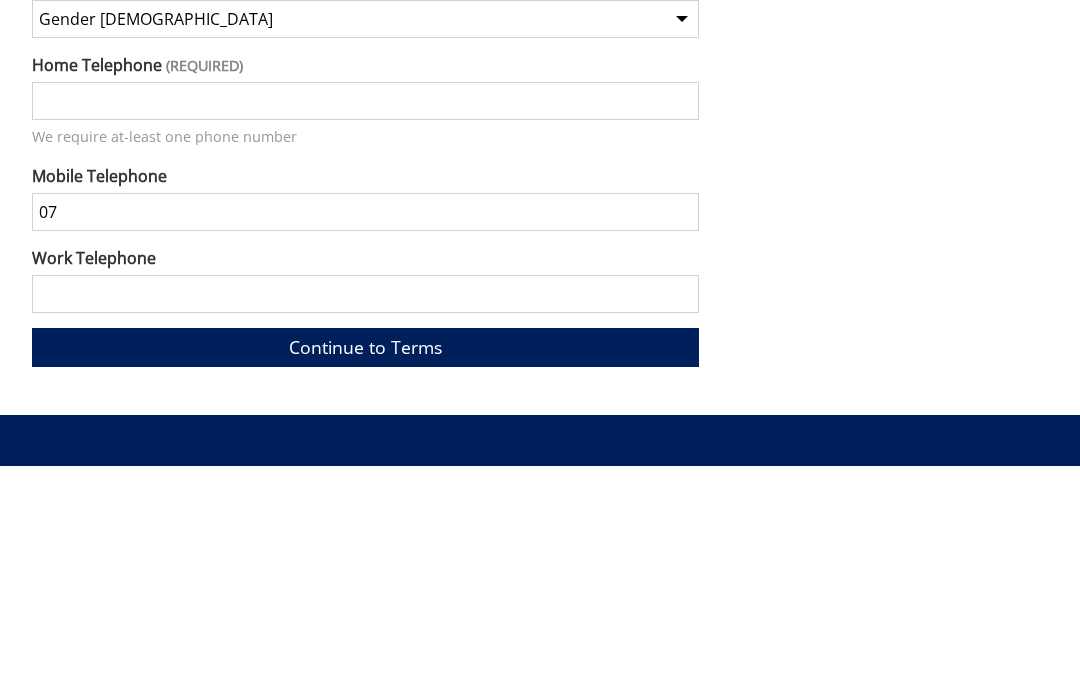 type on "0" 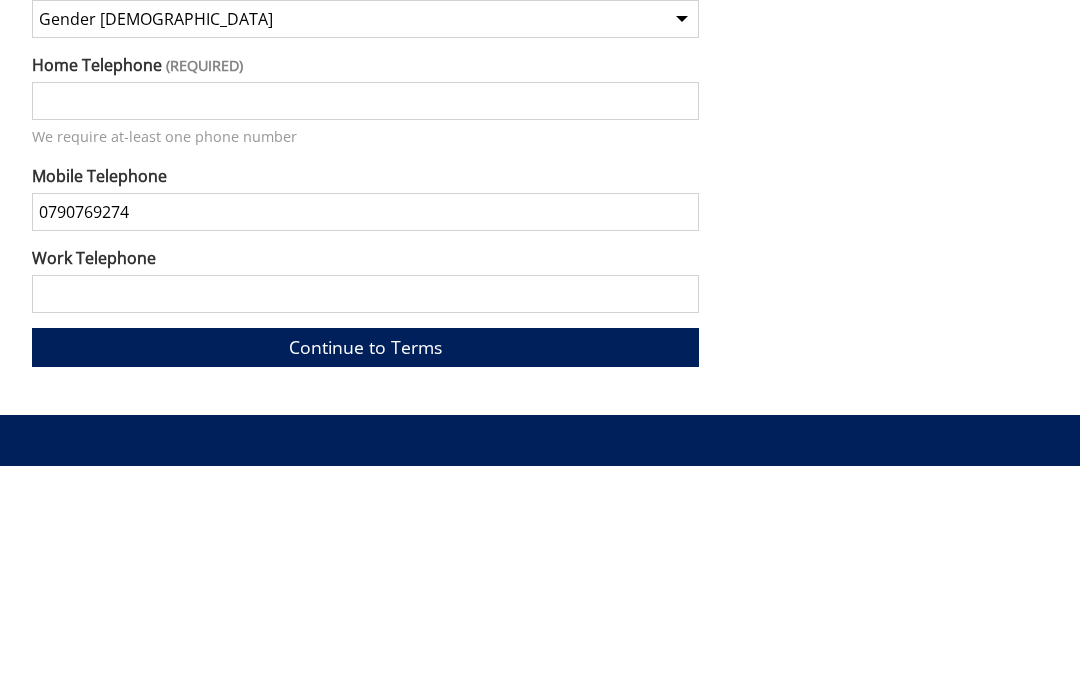 type on "07907692744" 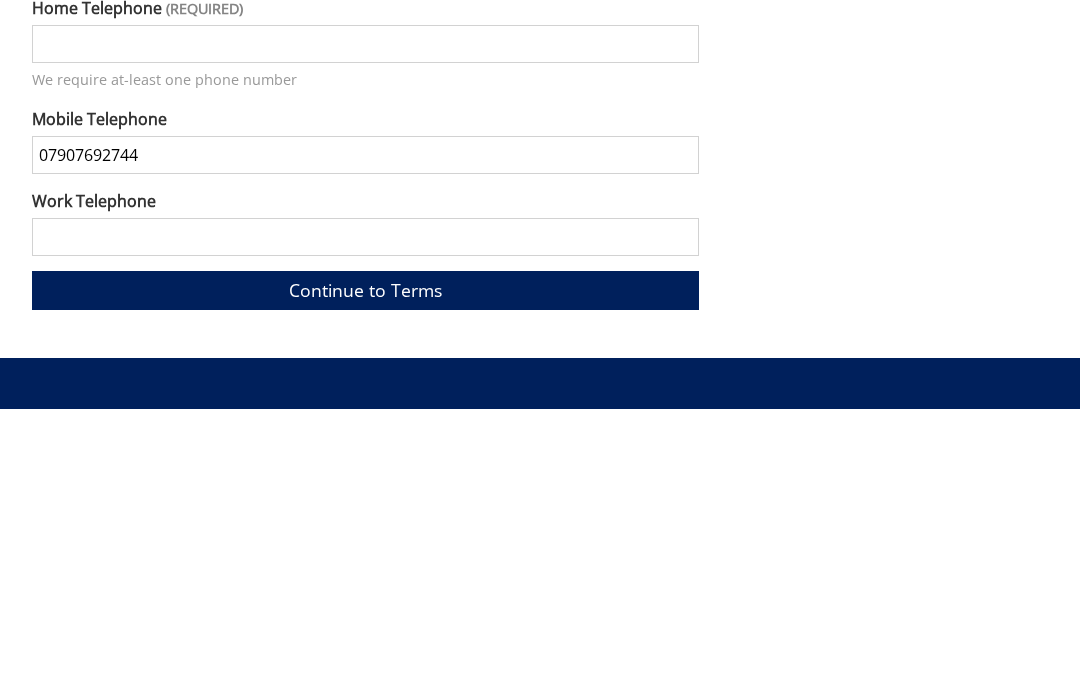 click on "Continue to Terms" at bounding box center [365, 566] 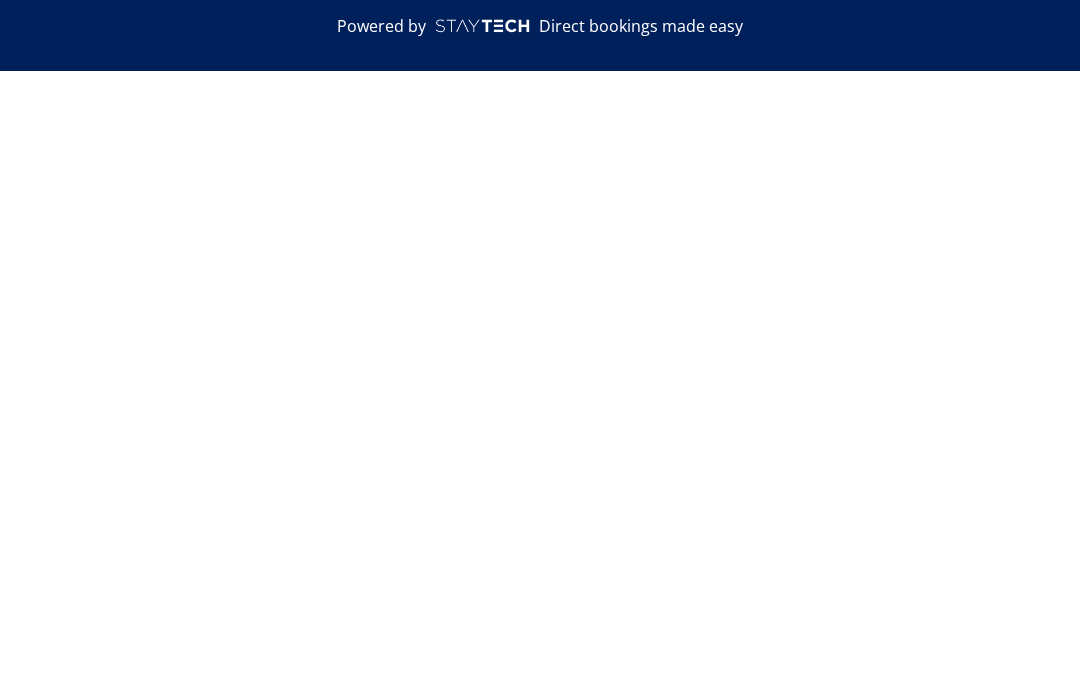 scroll, scrollTop: 800, scrollLeft: 0, axis: vertical 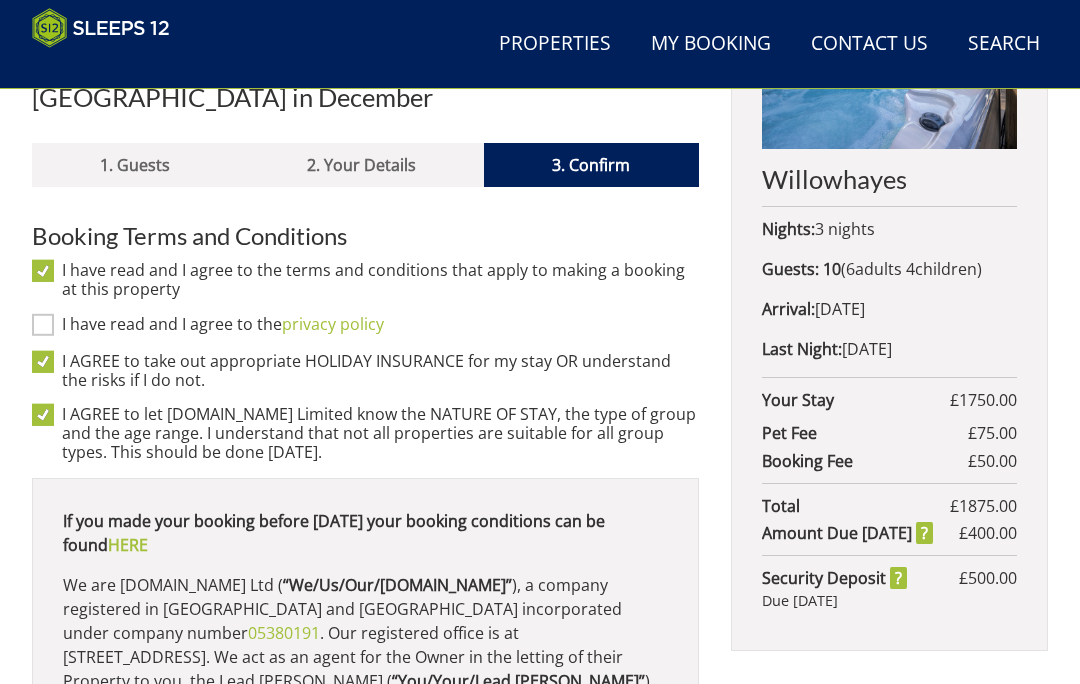click on "I have read and I agree to the  privacy policy" at bounding box center [43, 324] 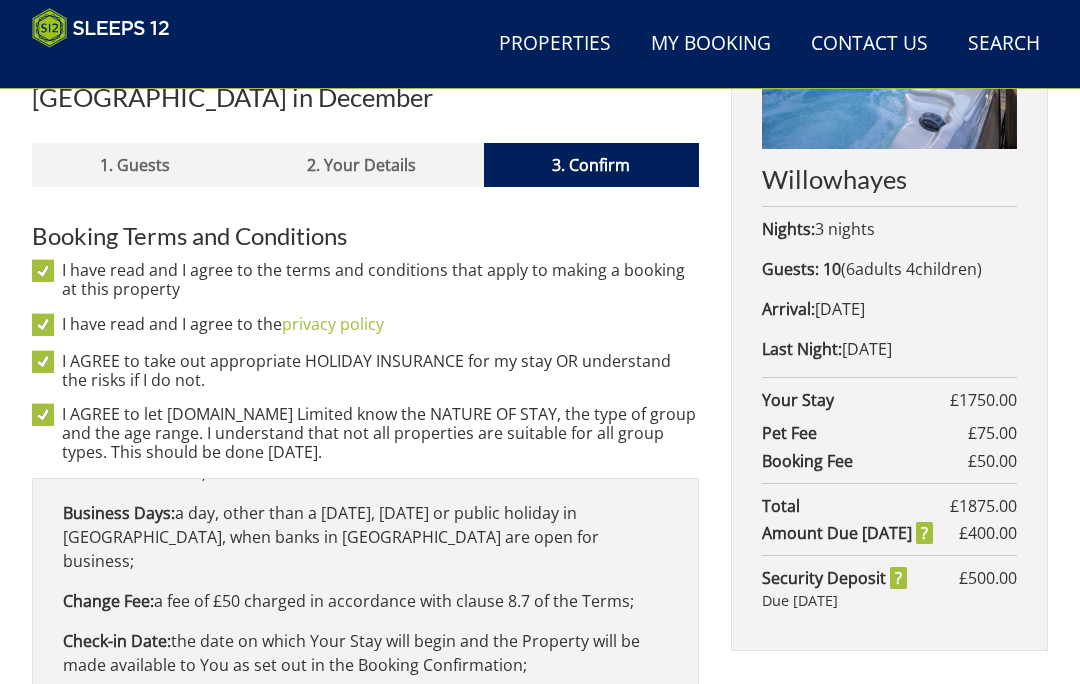 scroll, scrollTop: 789, scrollLeft: 0, axis: vertical 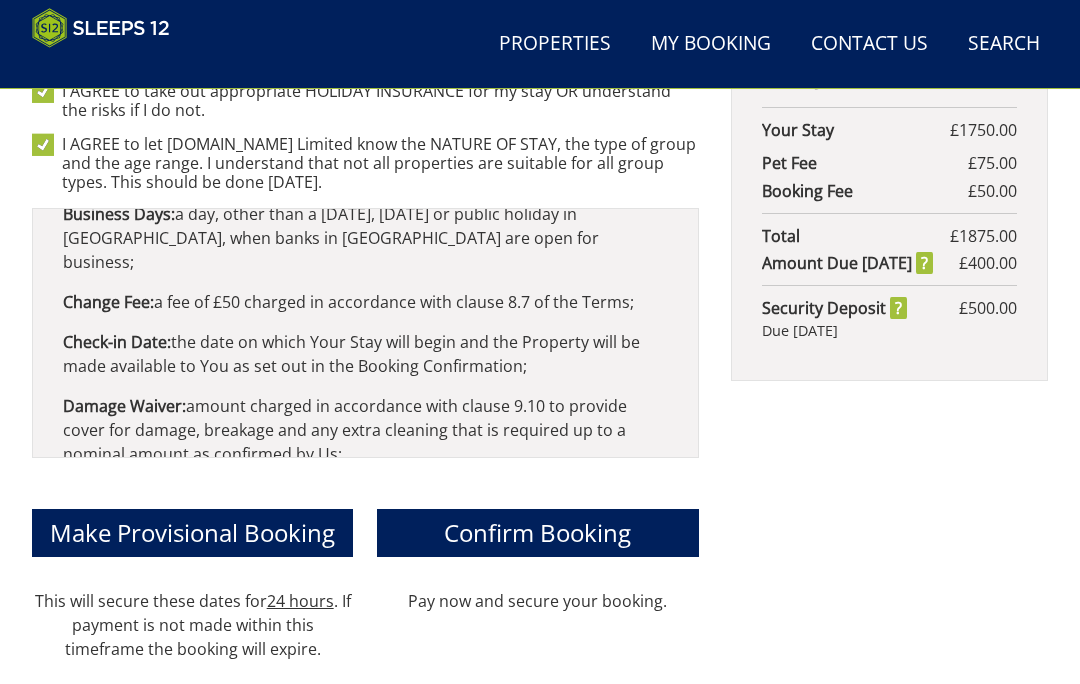 click on "Confirm Booking" at bounding box center (537, 532) 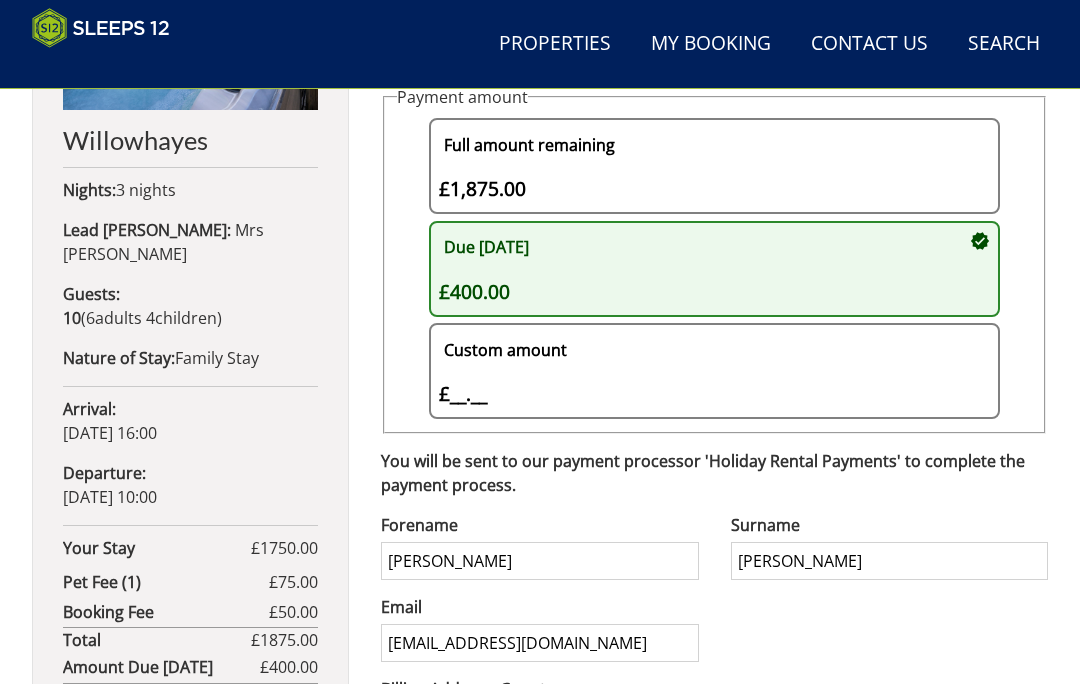 scroll, scrollTop: 957, scrollLeft: 0, axis: vertical 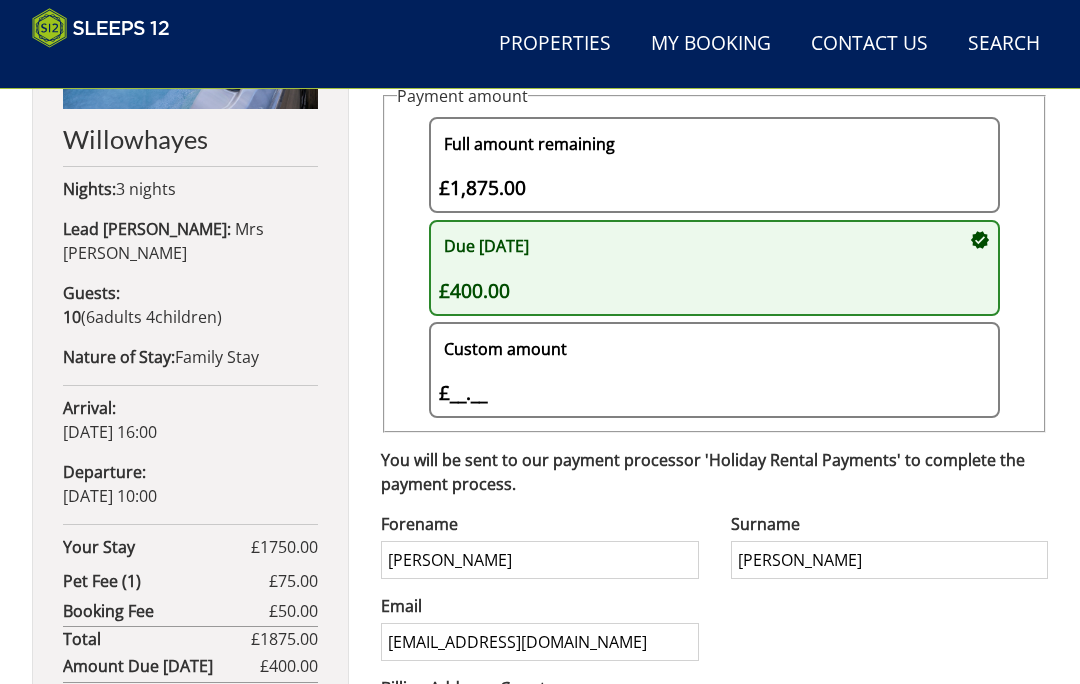 click on "Custom amount
£__.__
£" at bounding box center (704, 370) 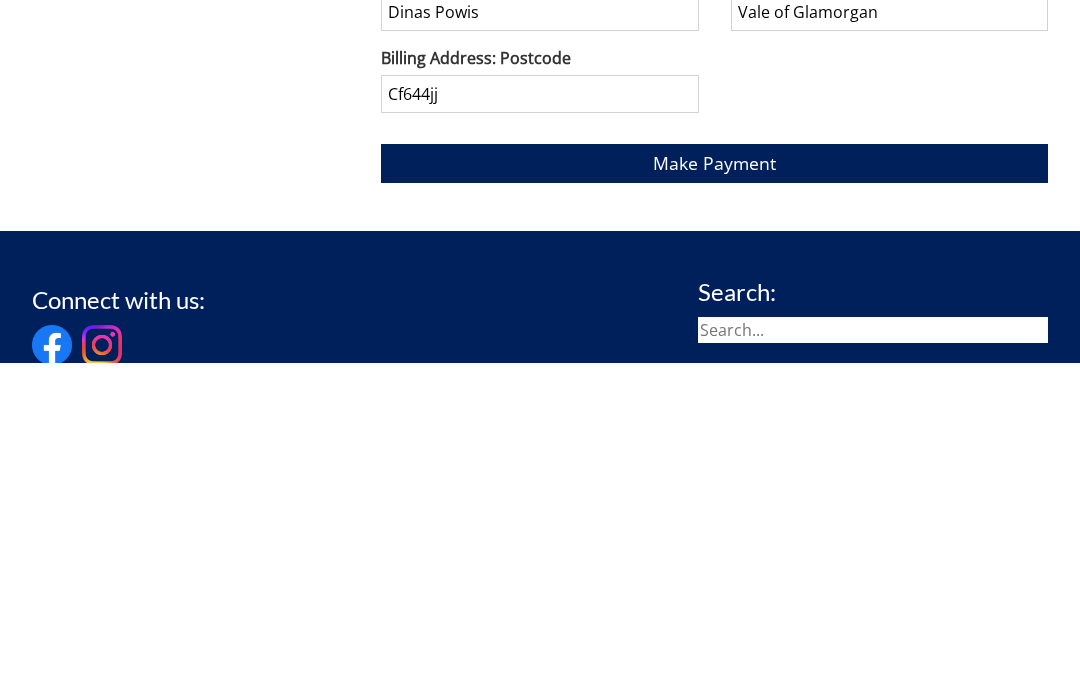 type on "400" 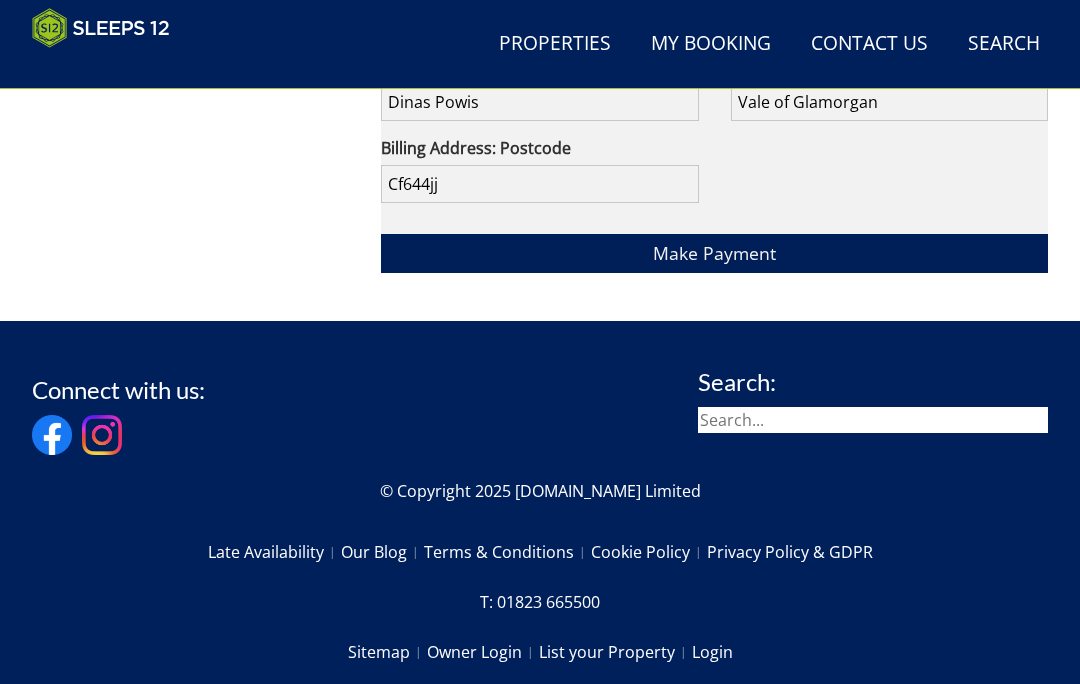 scroll, scrollTop: 1913, scrollLeft: 0, axis: vertical 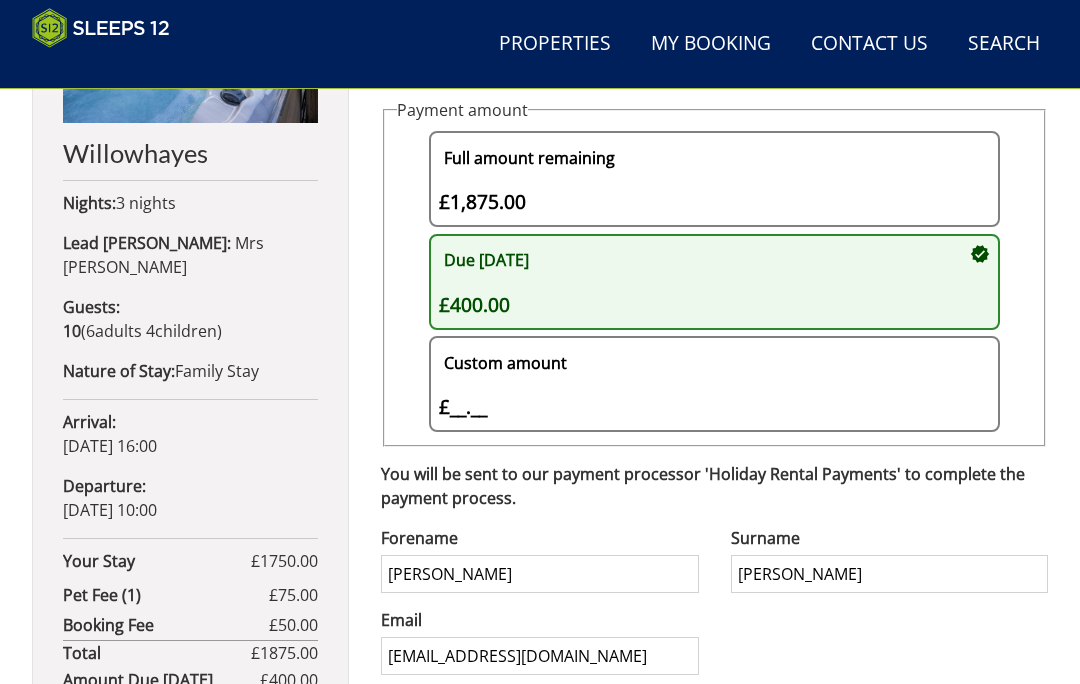 click on "Custom amount
£__.__
£" at bounding box center [704, 384] 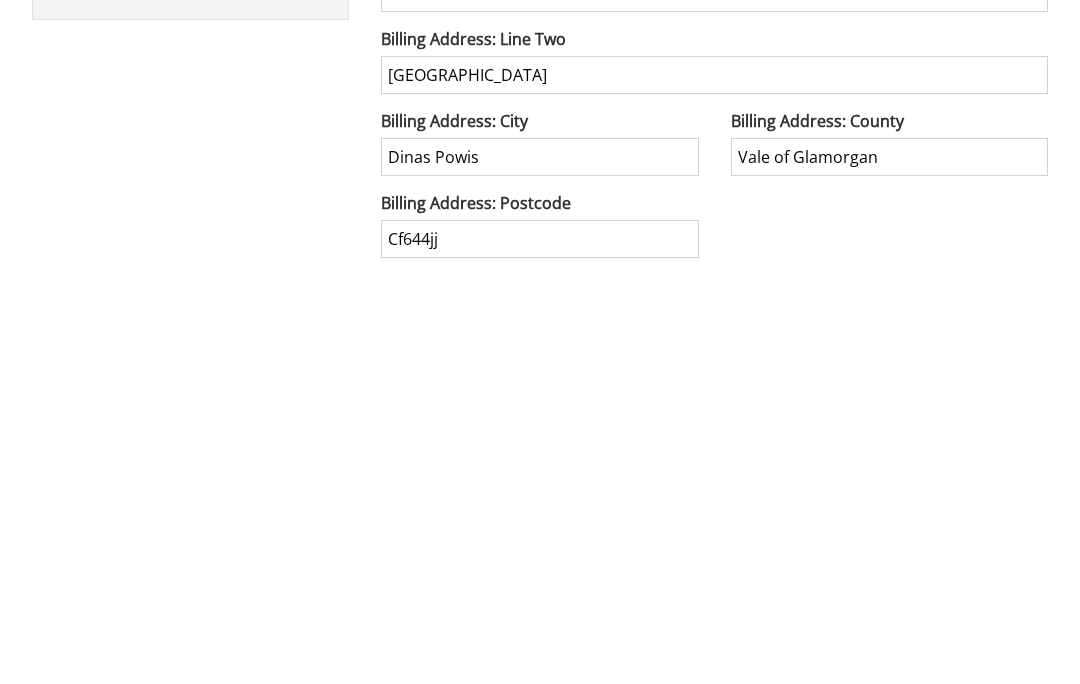 type on "400" 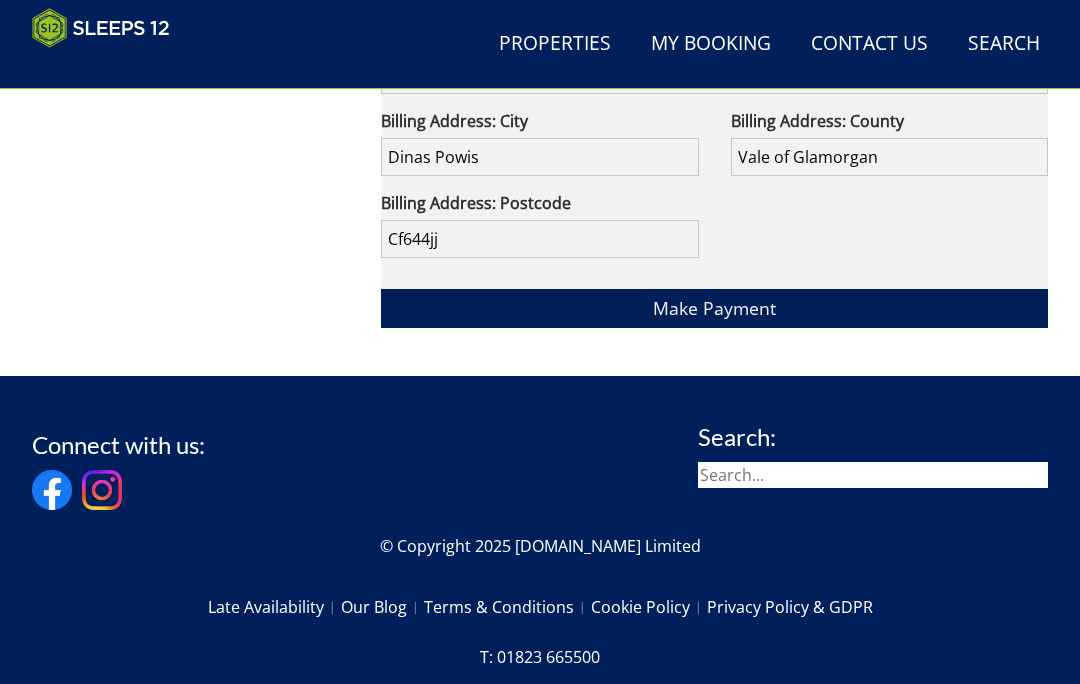 scroll, scrollTop: 1858, scrollLeft: 0, axis: vertical 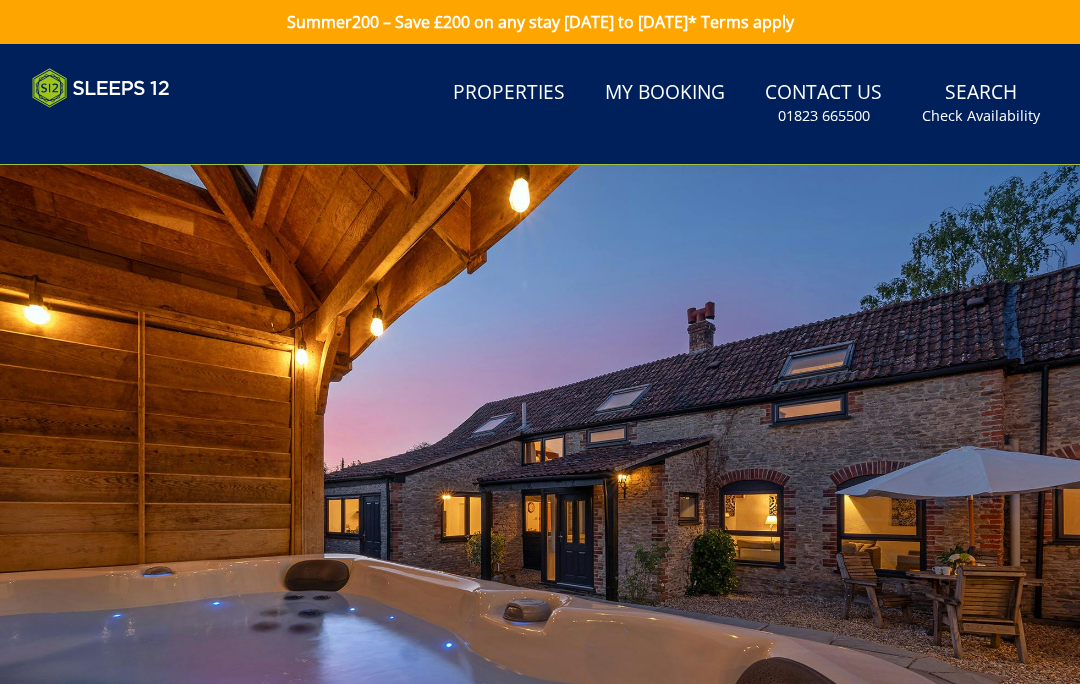 click on "01823 665500" at bounding box center [824, 116] 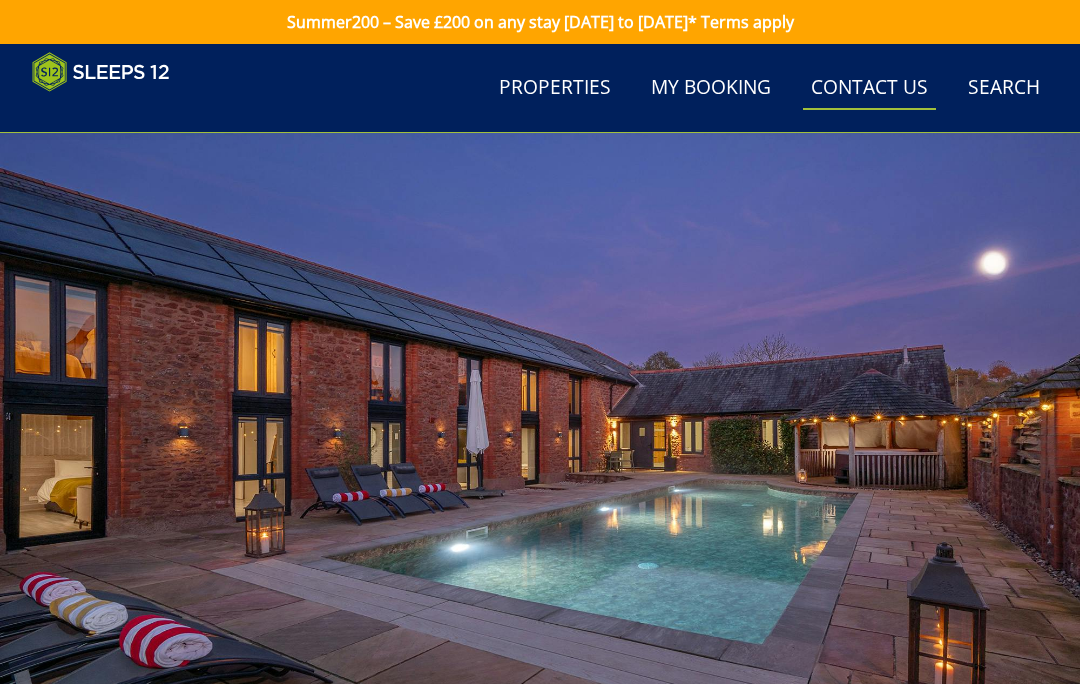scroll, scrollTop: 126, scrollLeft: 0, axis: vertical 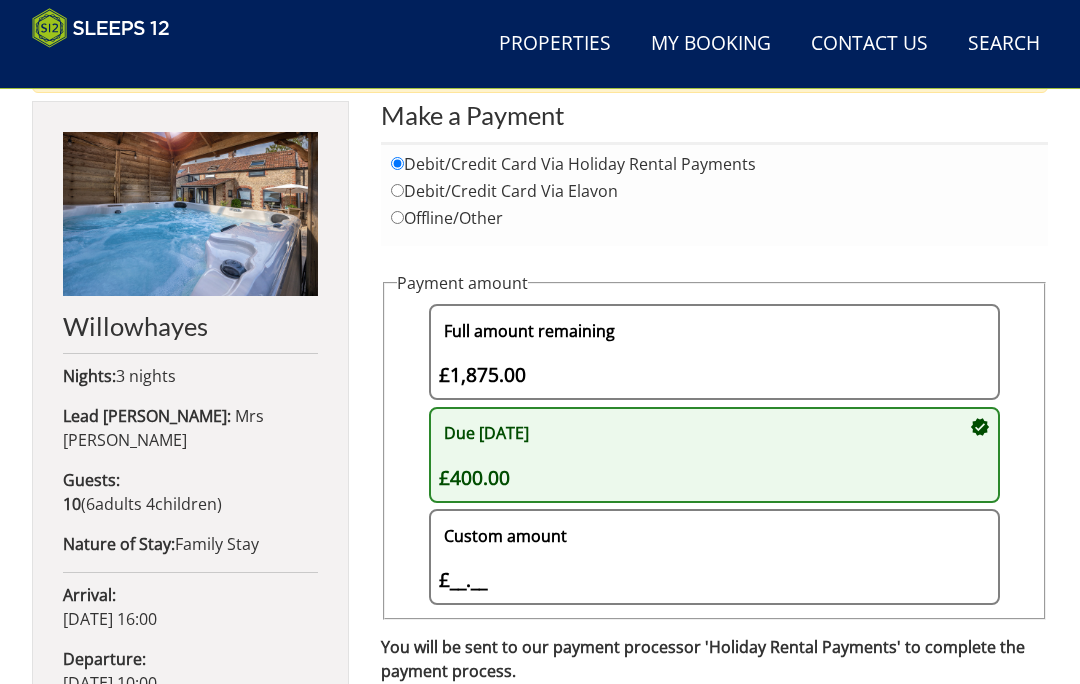 click on "Custom amount
£__.__
£" at bounding box center [704, 557] 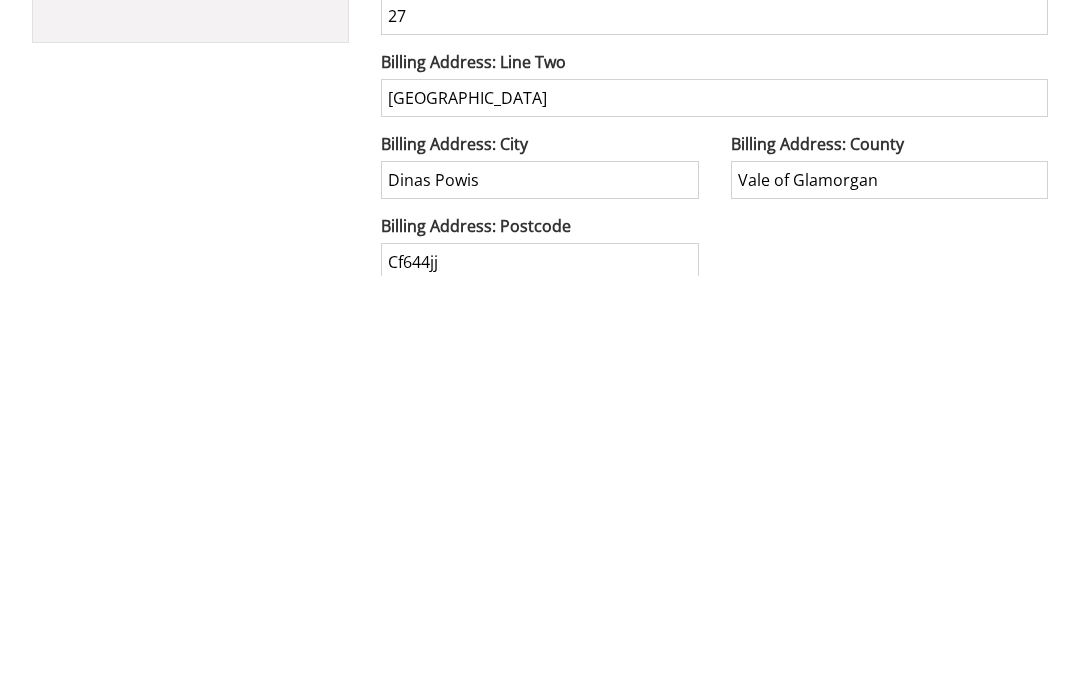scroll, scrollTop: 1394, scrollLeft: 0, axis: vertical 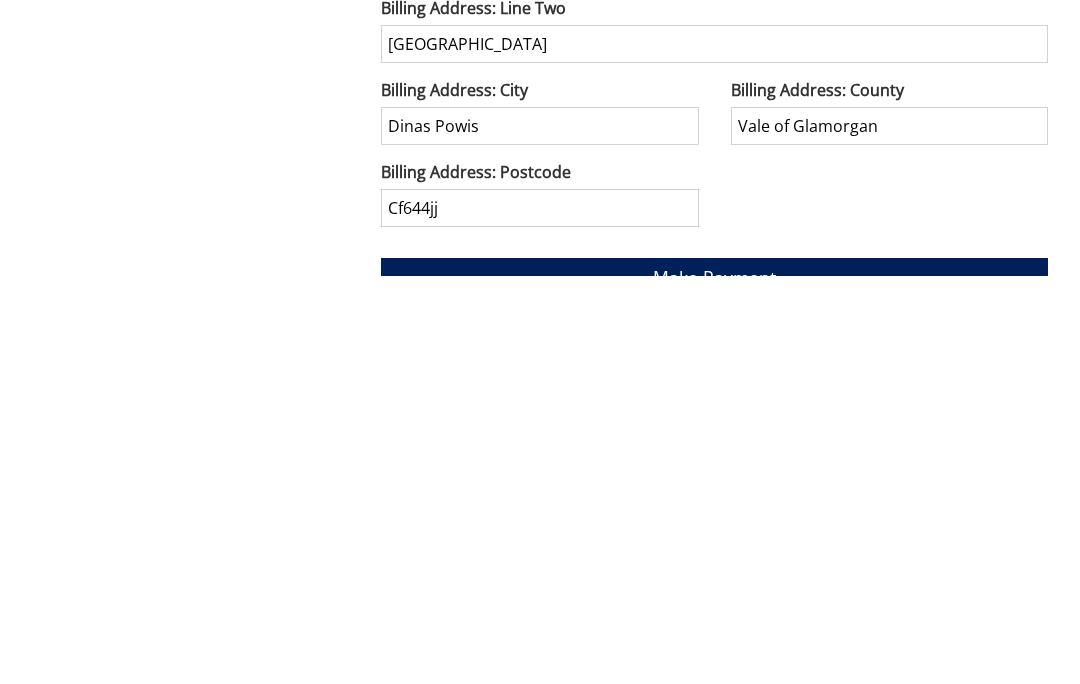 type on "400" 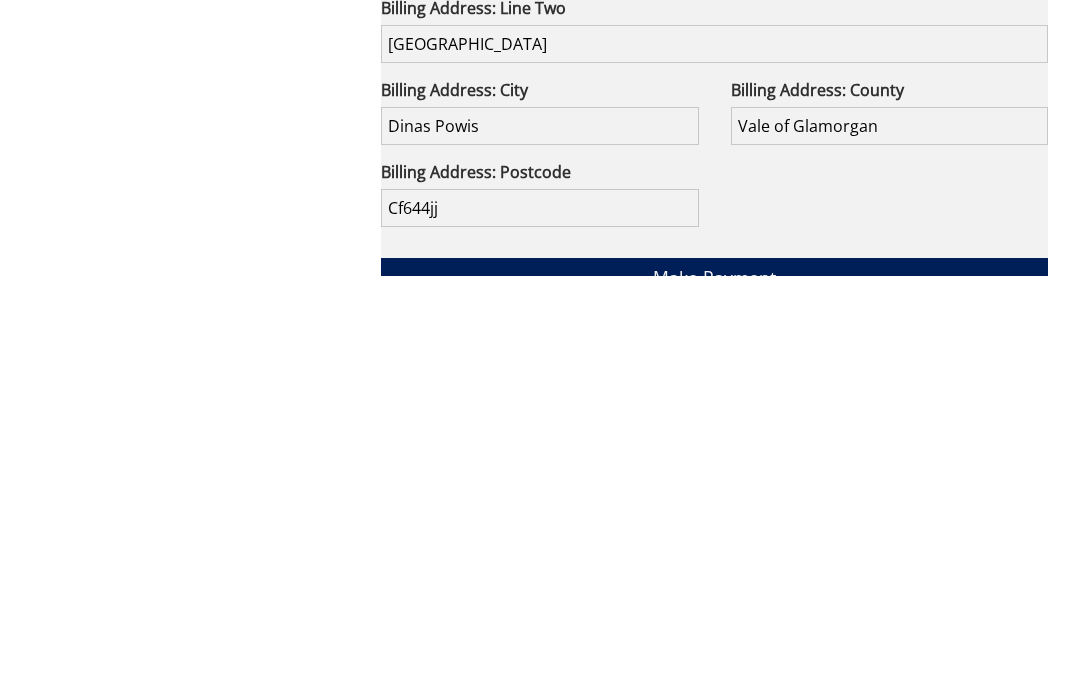 scroll, scrollTop: 1890, scrollLeft: 0, axis: vertical 